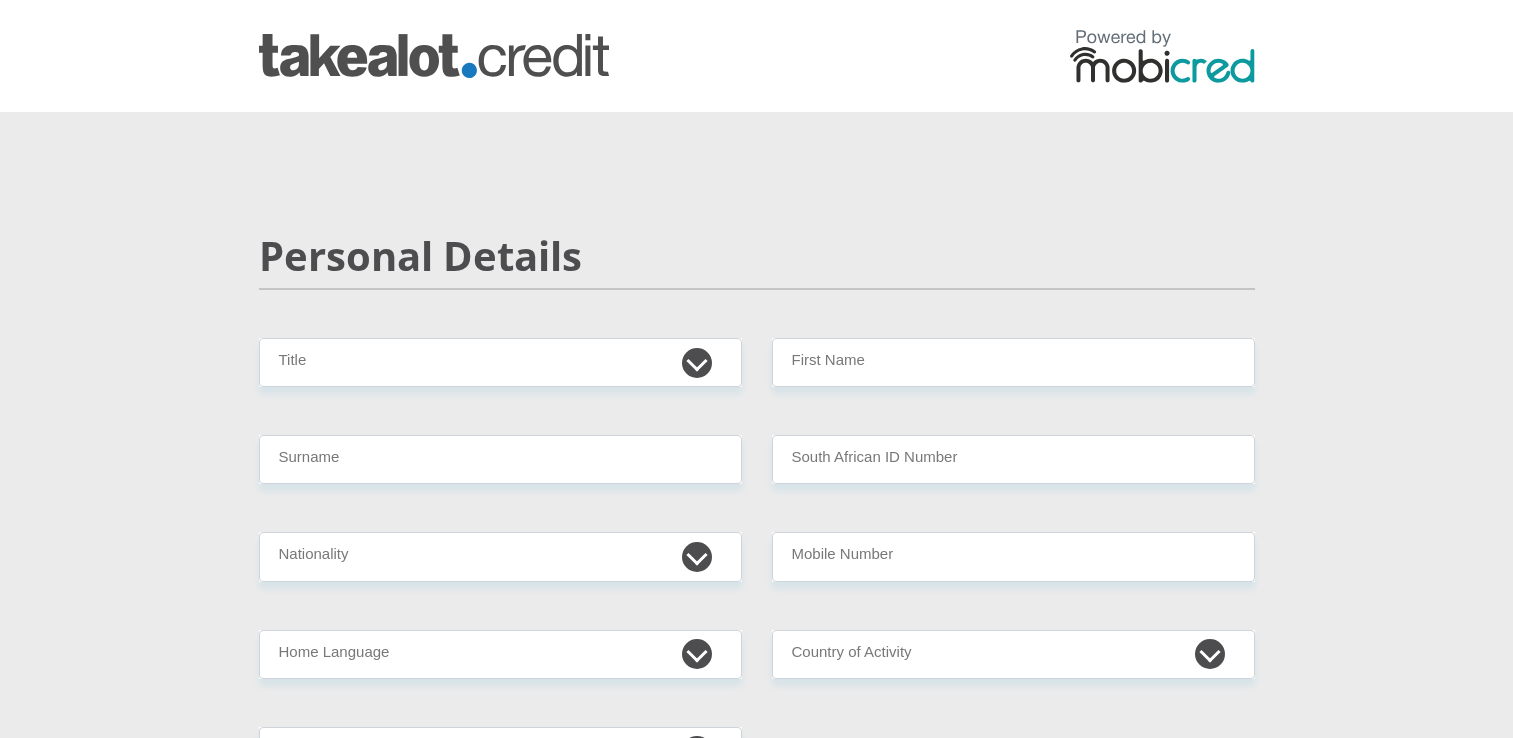 scroll, scrollTop: 0, scrollLeft: 0, axis: both 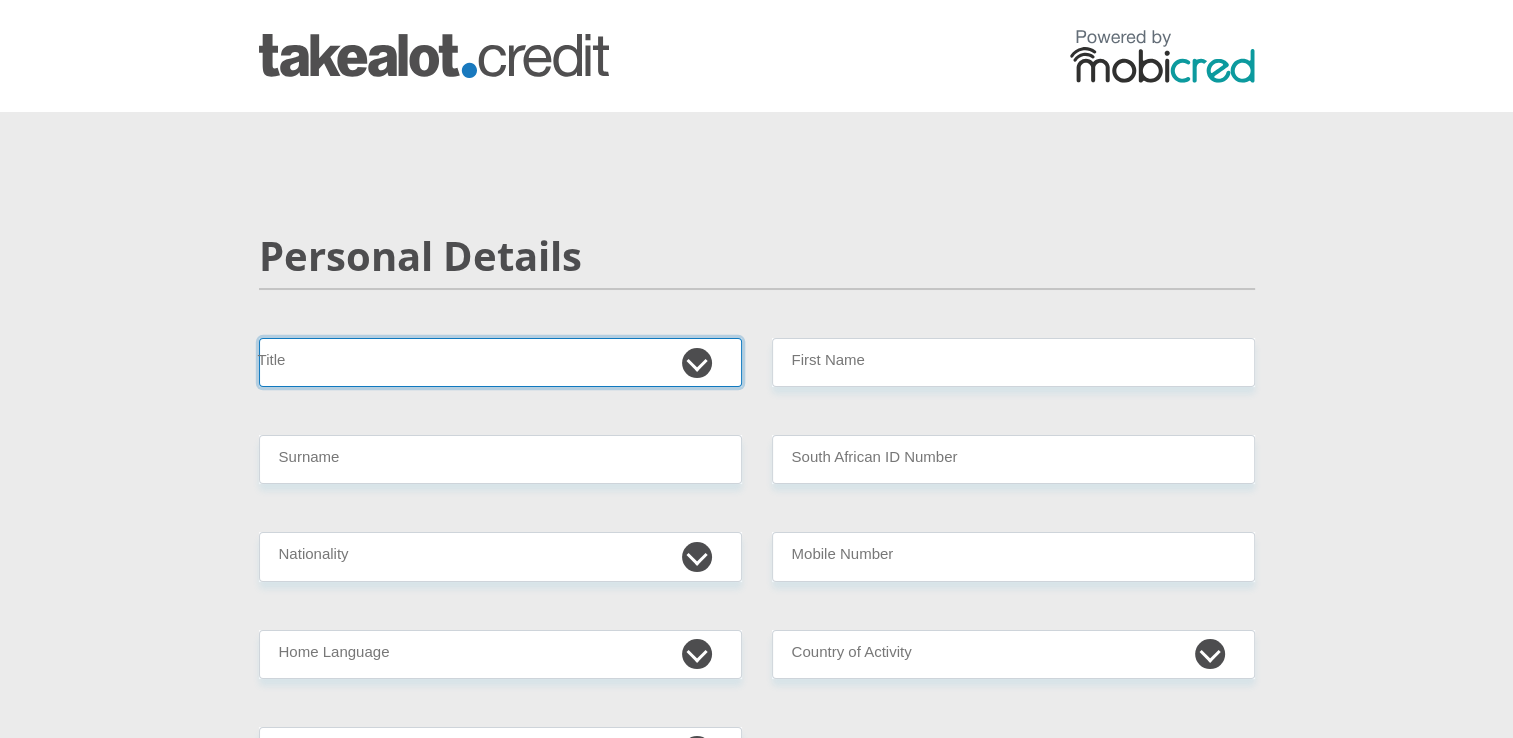 click on "Mr
Ms
Mrs
Dr
[PERSON_NAME]" at bounding box center (500, 362) 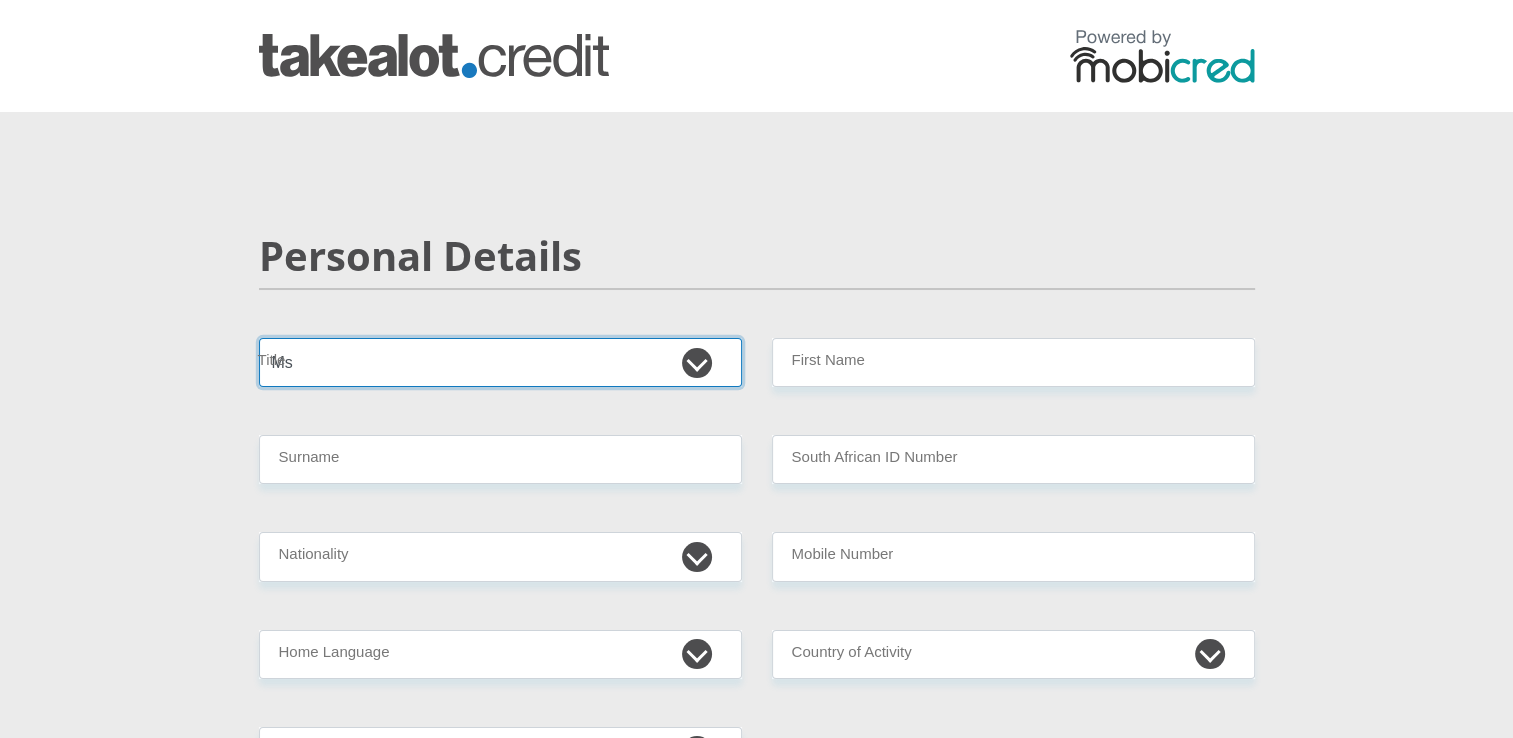 click on "Mr
Ms
Mrs
Dr
[PERSON_NAME]" at bounding box center (500, 362) 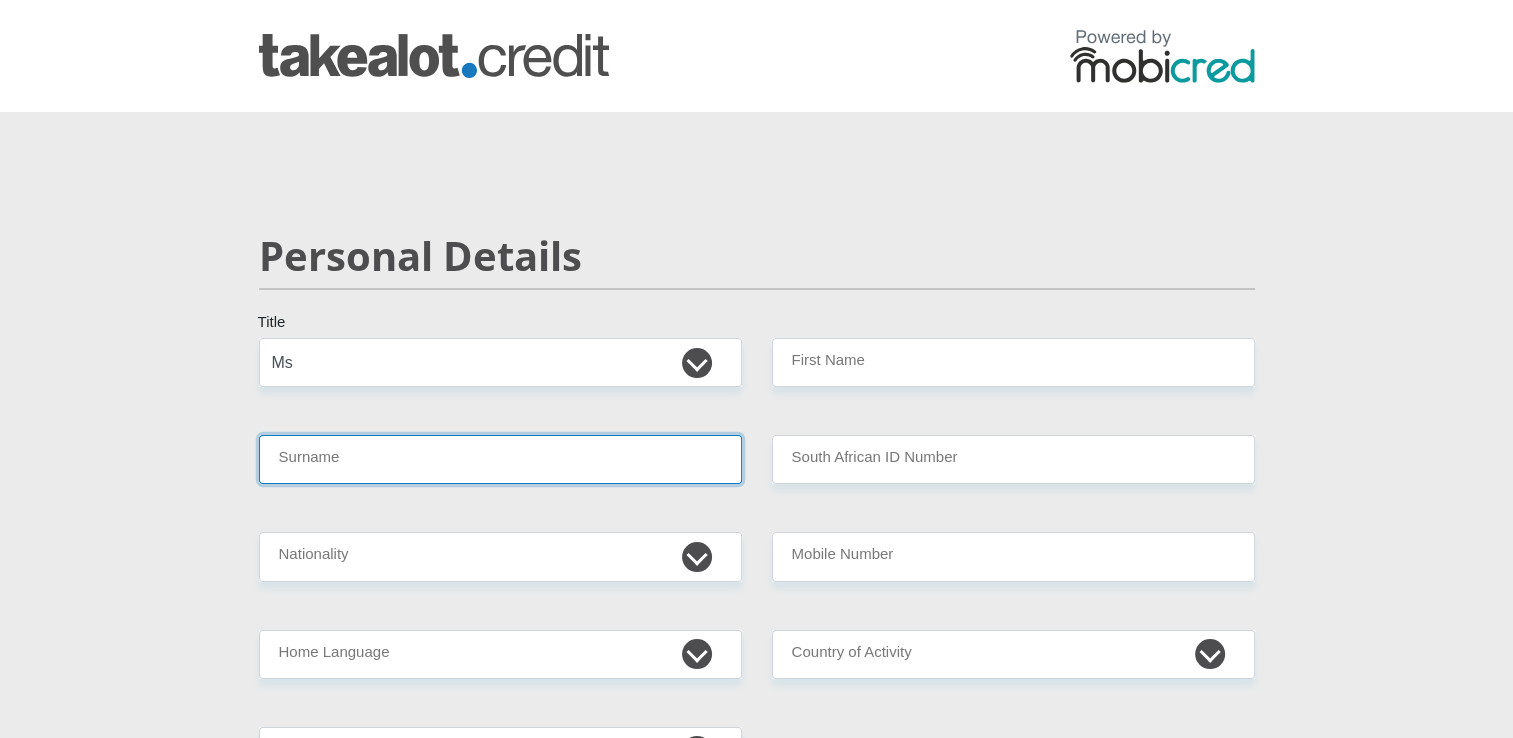 click on "Surname" at bounding box center [500, 459] 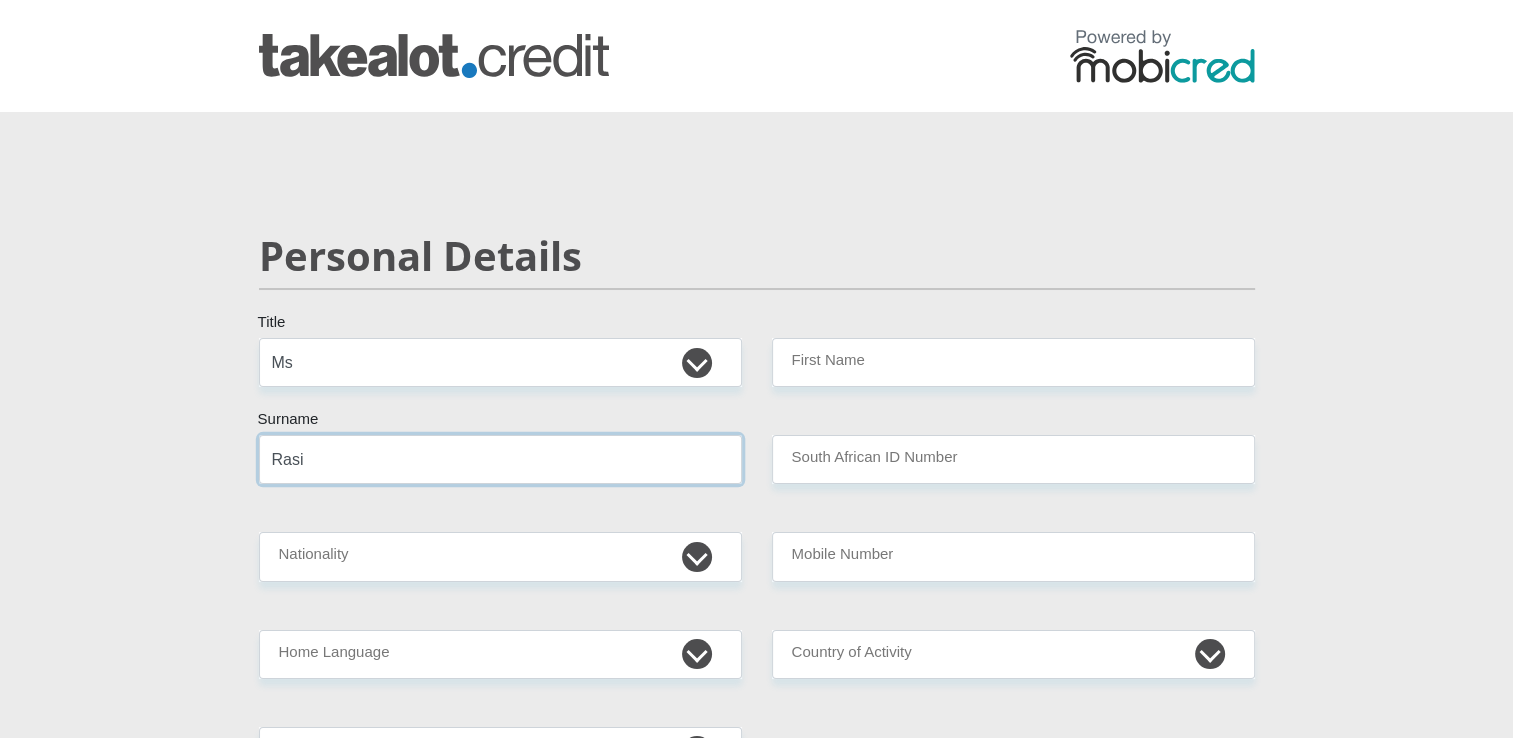 type on "Rasi" 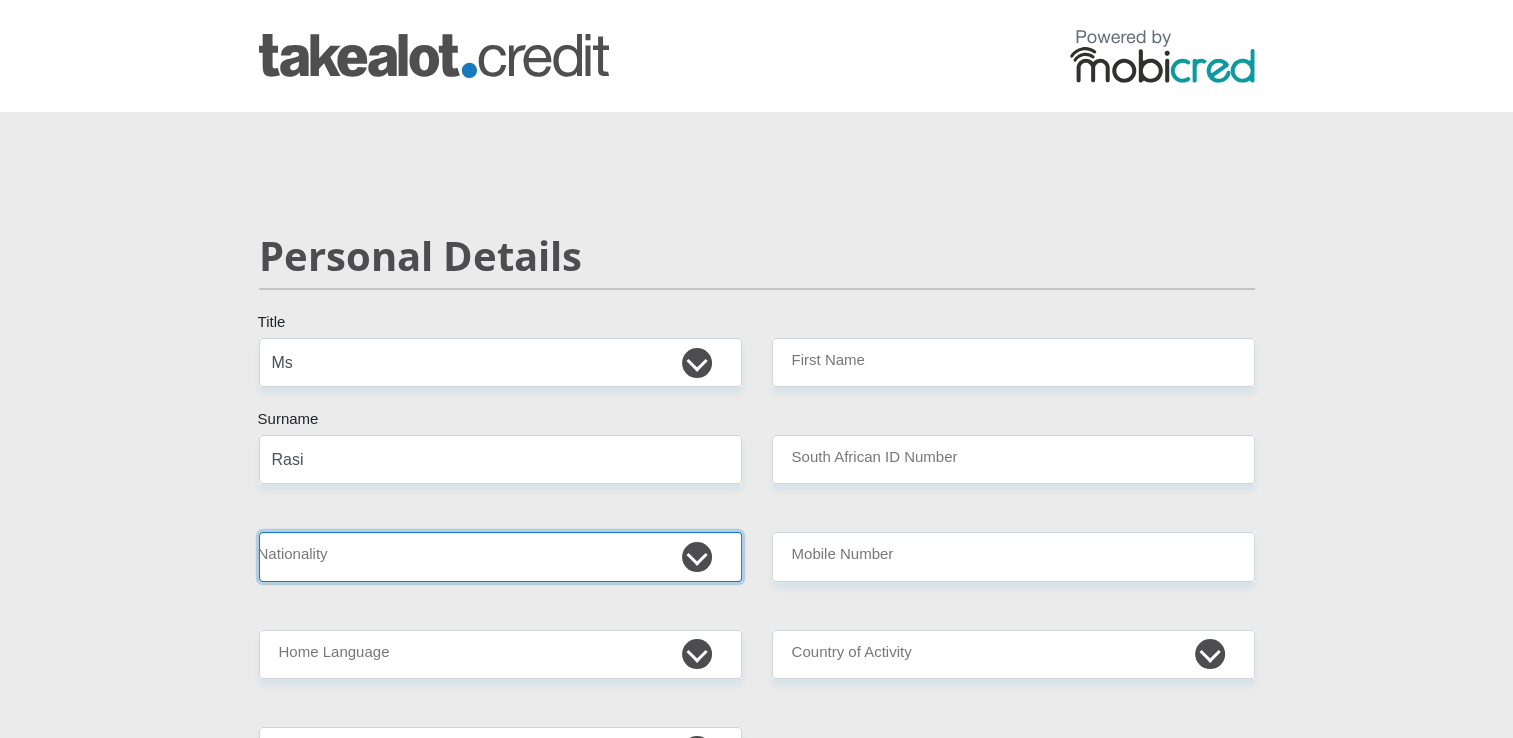 click on "[GEOGRAPHIC_DATA]
[GEOGRAPHIC_DATA]
[GEOGRAPHIC_DATA]
[GEOGRAPHIC_DATA]
[GEOGRAPHIC_DATA]
[GEOGRAPHIC_DATA] [GEOGRAPHIC_DATA]
[GEOGRAPHIC_DATA]
[GEOGRAPHIC_DATA]
[GEOGRAPHIC_DATA]
[GEOGRAPHIC_DATA]
[GEOGRAPHIC_DATA]
[GEOGRAPHIC_DATA]
[GEOGRAPHIC_DATA]
[GEOGRAPHIC_DATA]
[GEOGRAPHIC_DATA]
[DATE][GEOGRAPHIC_DATA]
[GEOGRAPHIC_DATA]
[GEOGRAPHIC_DATA]
[GEOGRAPHIC_DATA]
[GEOGRAPHIC_DATA]
[GEOGRAPHIC_DATA]
[GEOGRAPHIC_DATA]
[GEOGRAPHIC_DATA]
[GEOGRAPHIC_DATA]" at bounding box center (500, 556) 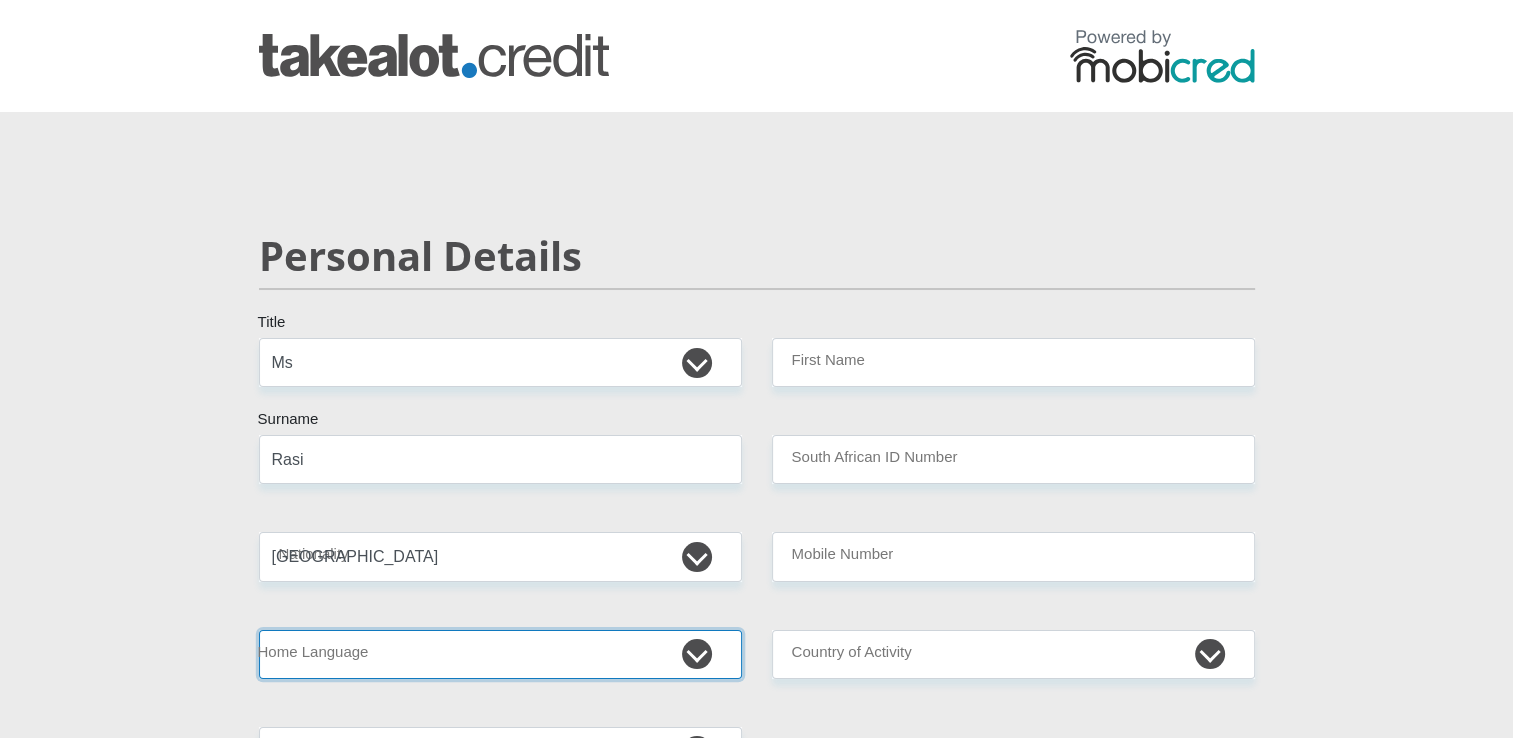 click on "Afrikaans
English
Sepedi
South Ndebele
Southern Sotho
Swati
Tsonga
Tswana
Venda
Xhosa
Zulu
Other" at bounding box center (500, 654) 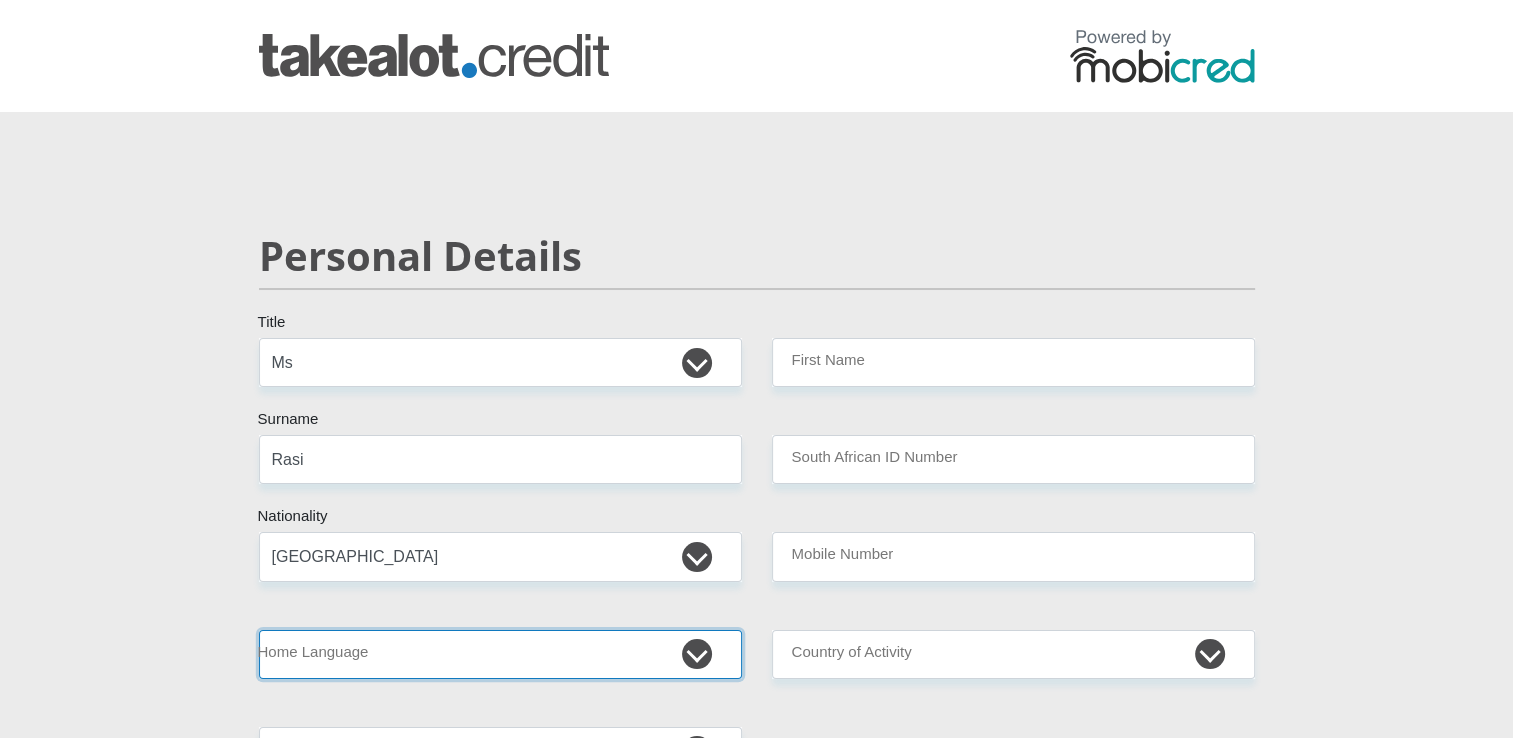 select on "xho" 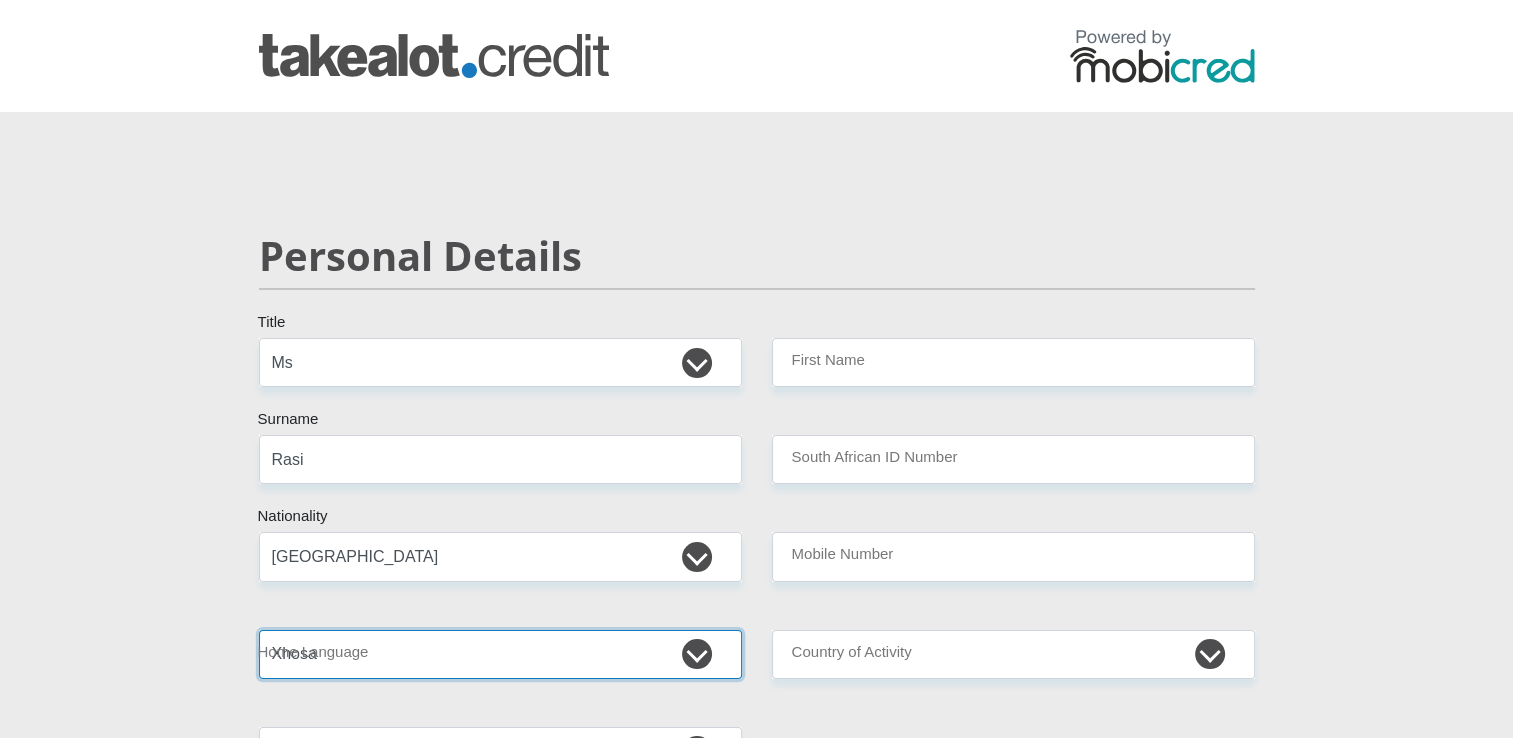 click on "Afrikaans
English
Sepedi
South Ndebele
Southern Sotho
Swati
Tsonga
Tswana
Venda
Xhosa
Zulu
Other" at bounding box center (500, 654) 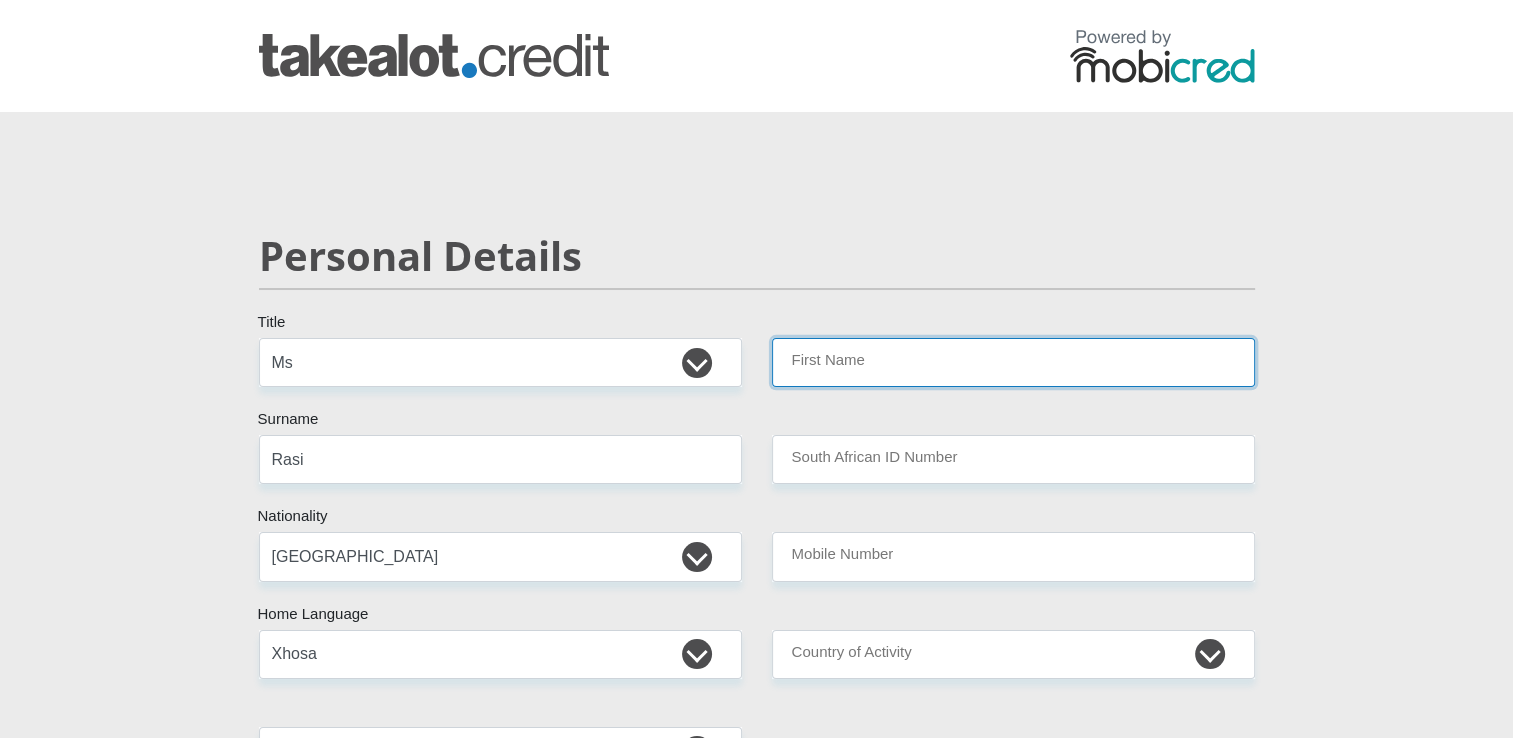 click on "First Name" at bounding box center (1013, 362) 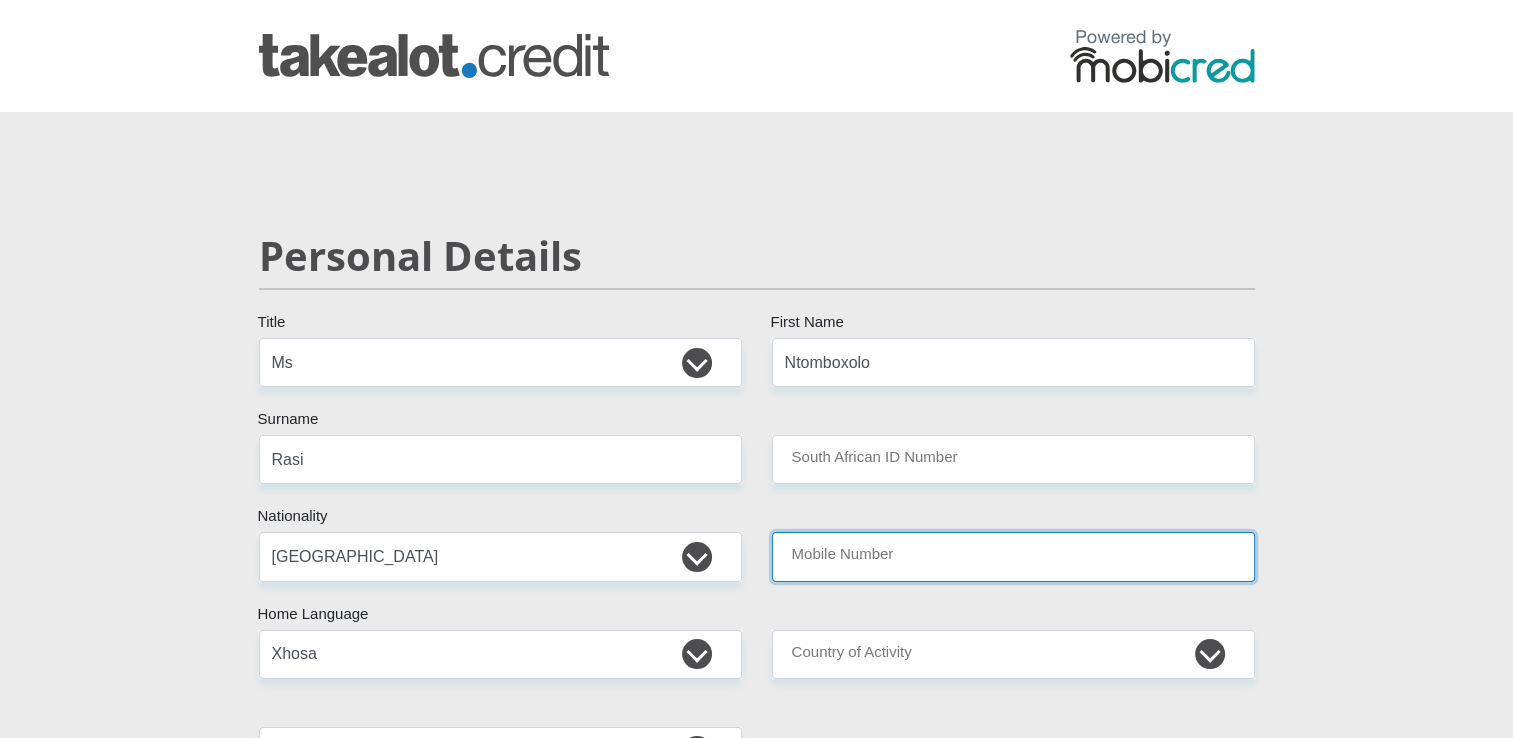 type on "0632524386" 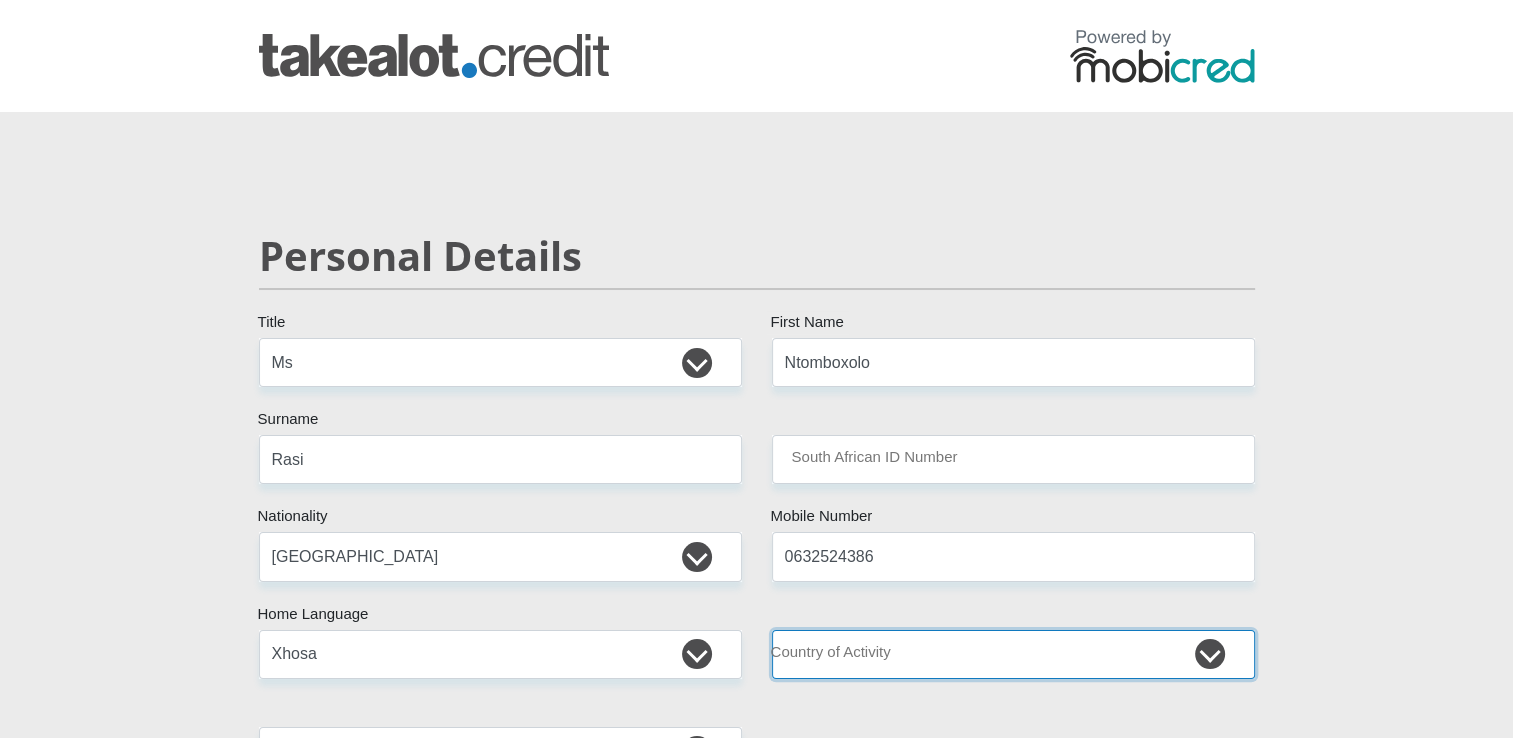 select on "ZAF" 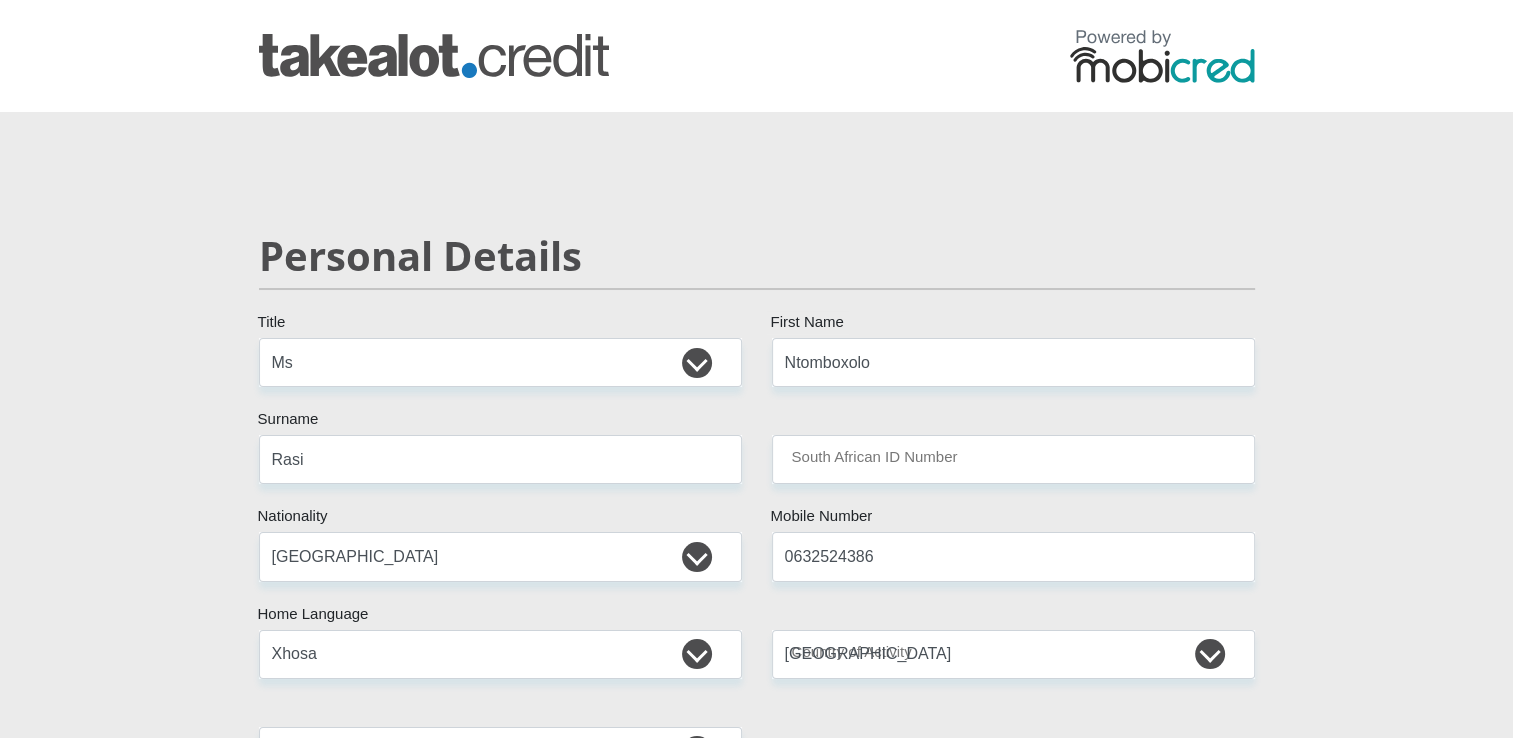 type on "2460 NU1" 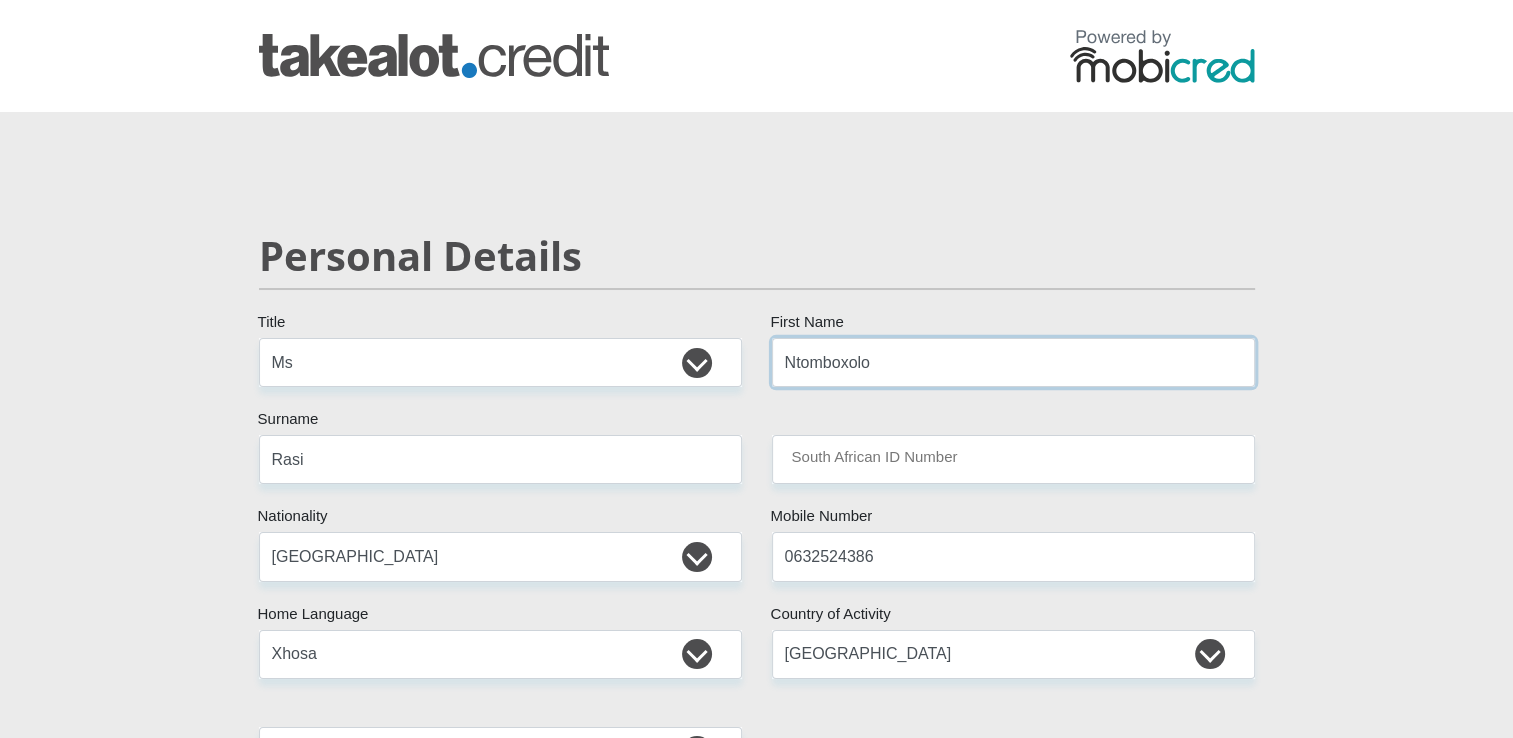 type on "CAPITEC BANK LIMITED" 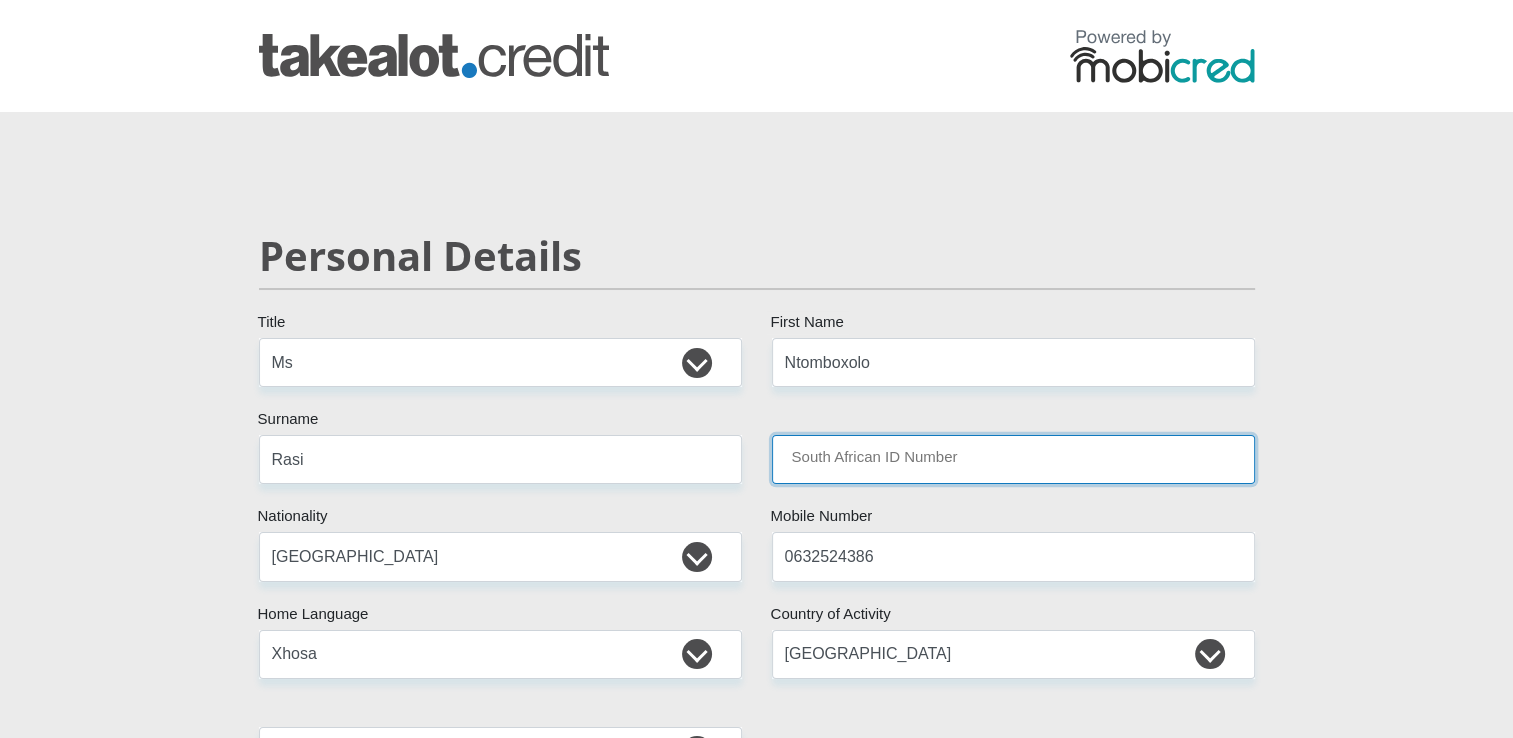 click on "South African ID Number" at bounding box center (1013, 459) 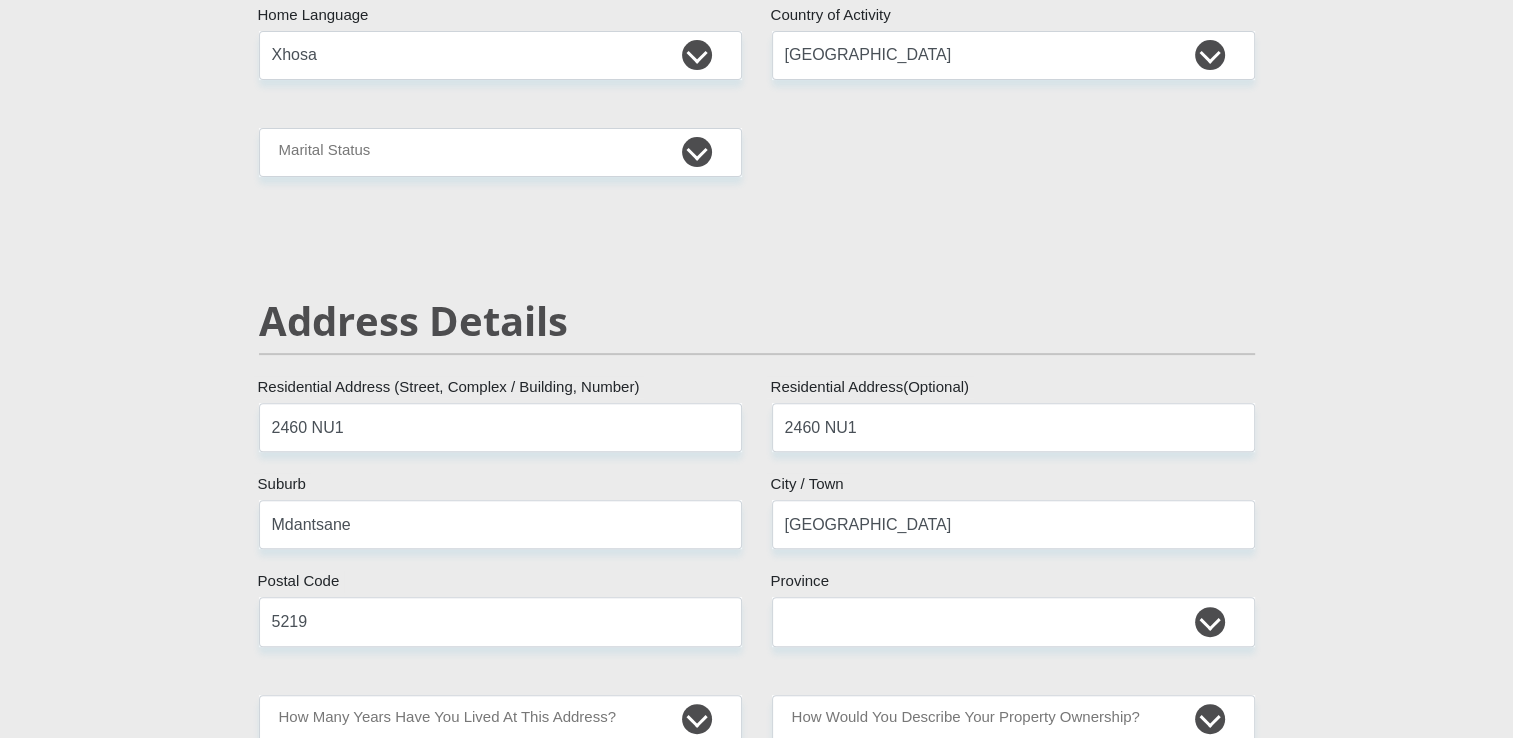 scroll, scrollTop: 692, scrollLeft: 0, axis: vertical 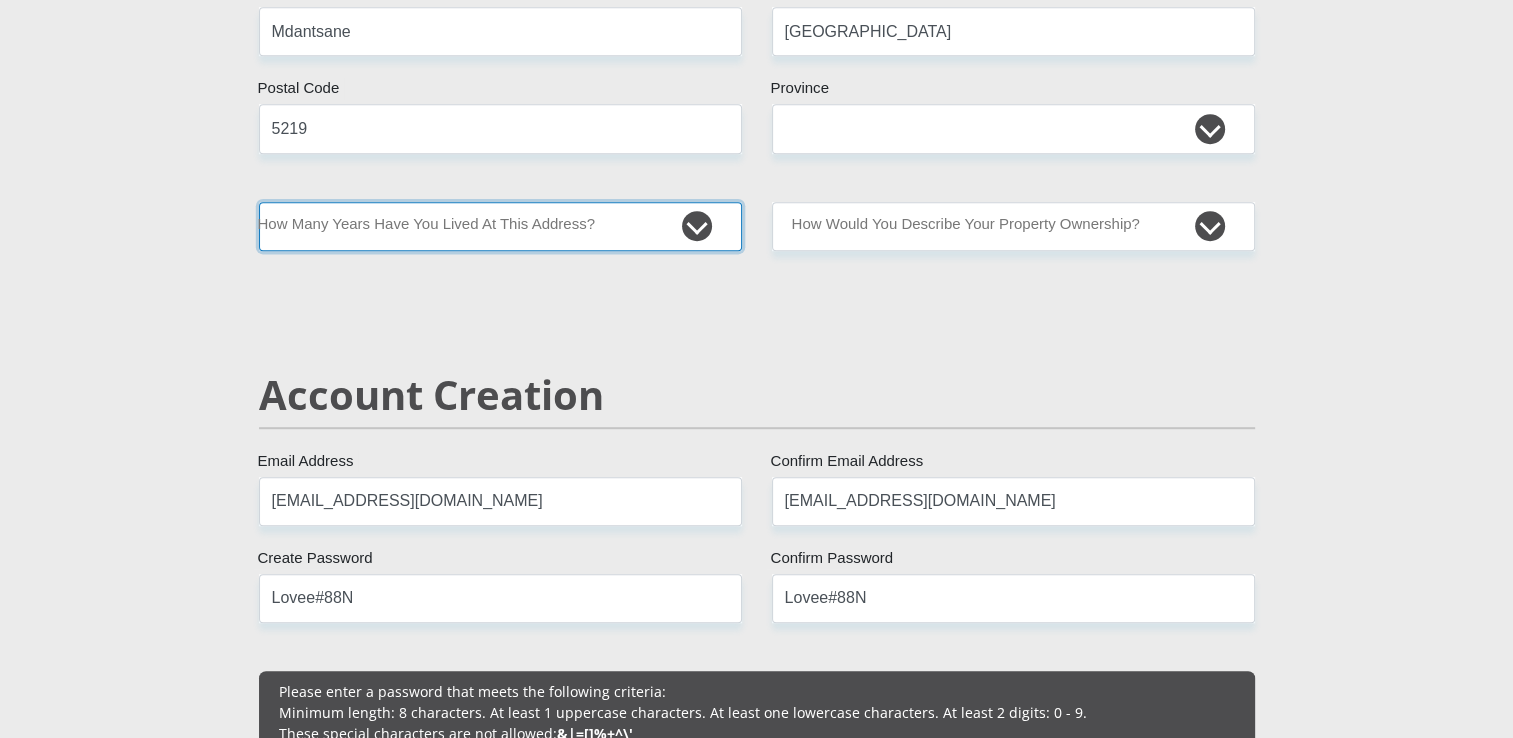 click on "less than 1 year
1-3 years
3-5 years
5+ years" at bounding box center (500, 226) 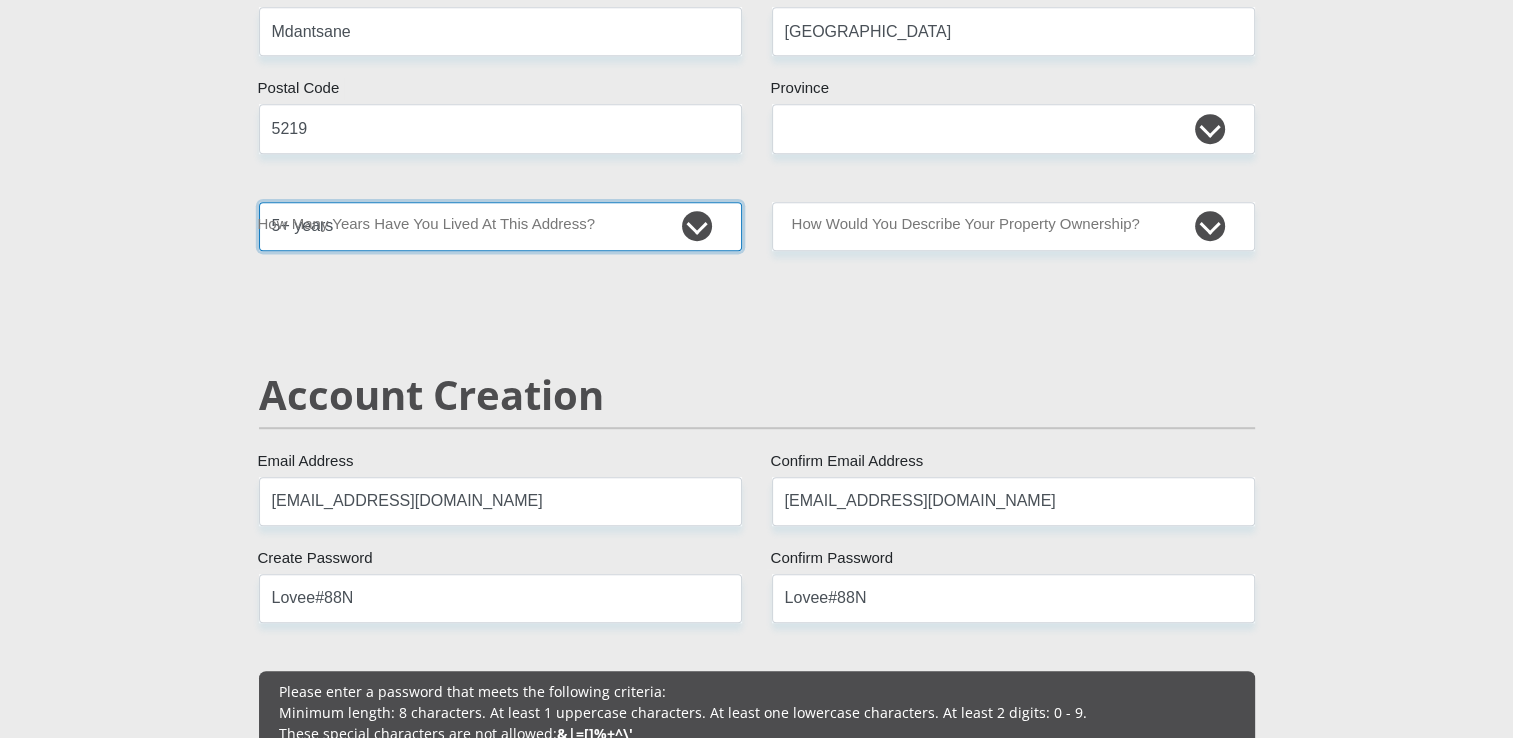click on "less than 1 year
1-3 years
3-5 years
5+ years" at bounding box center (500, 226) 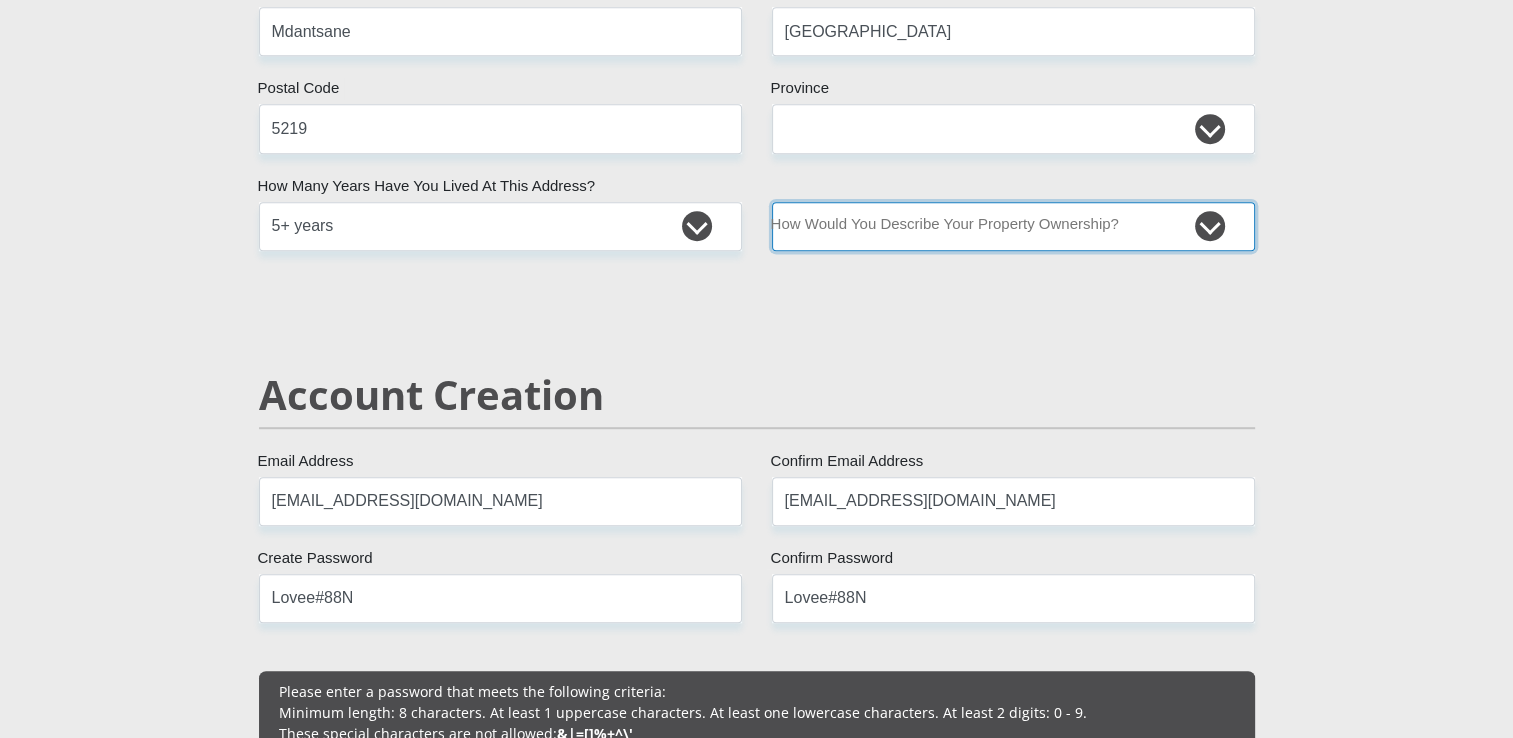 click on "Owned
Rented
Family Owned
Company Dwelling" at bounding box center [1013, 226] 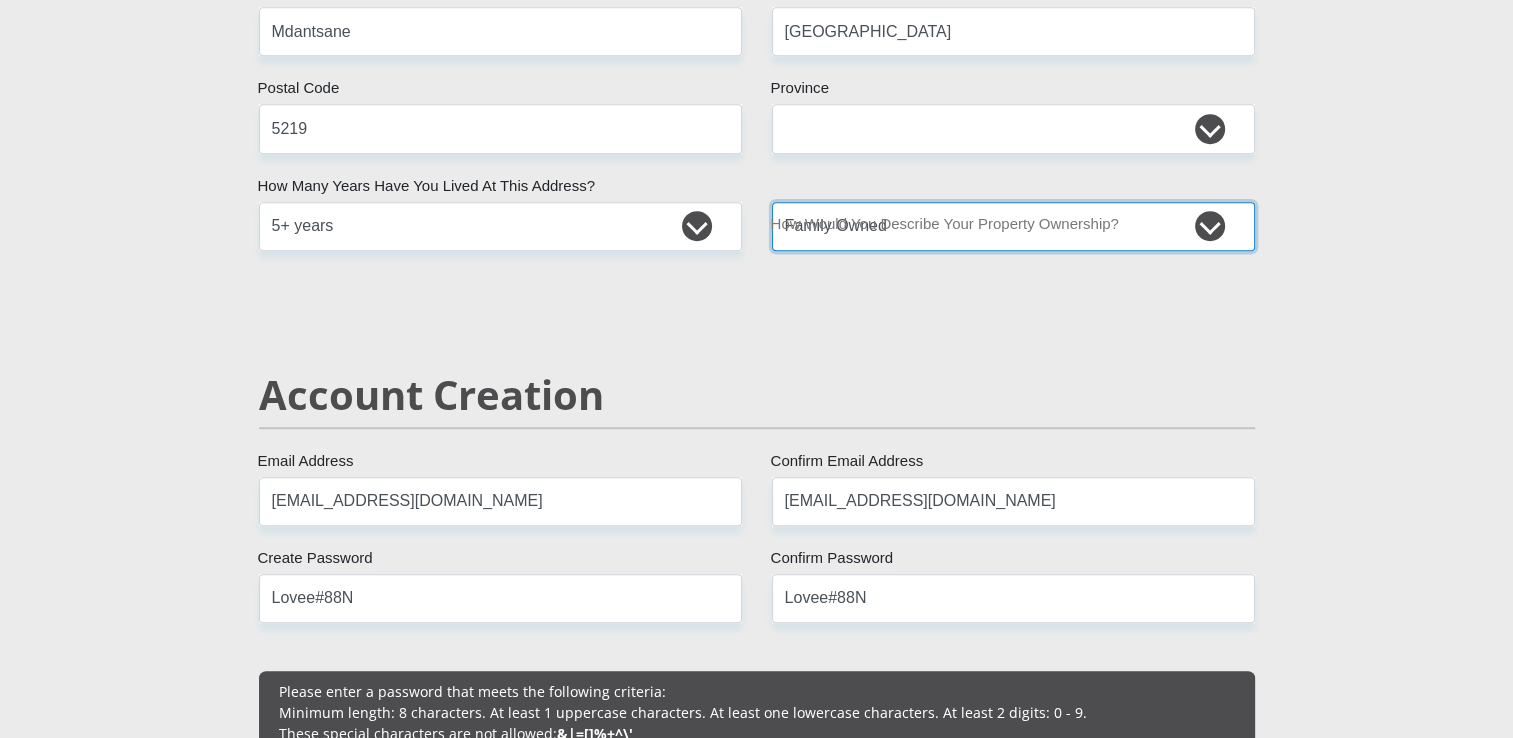 click on "Owned
Rented
Family Owned
Company Dwelling" at bounding box center (1013, 226) 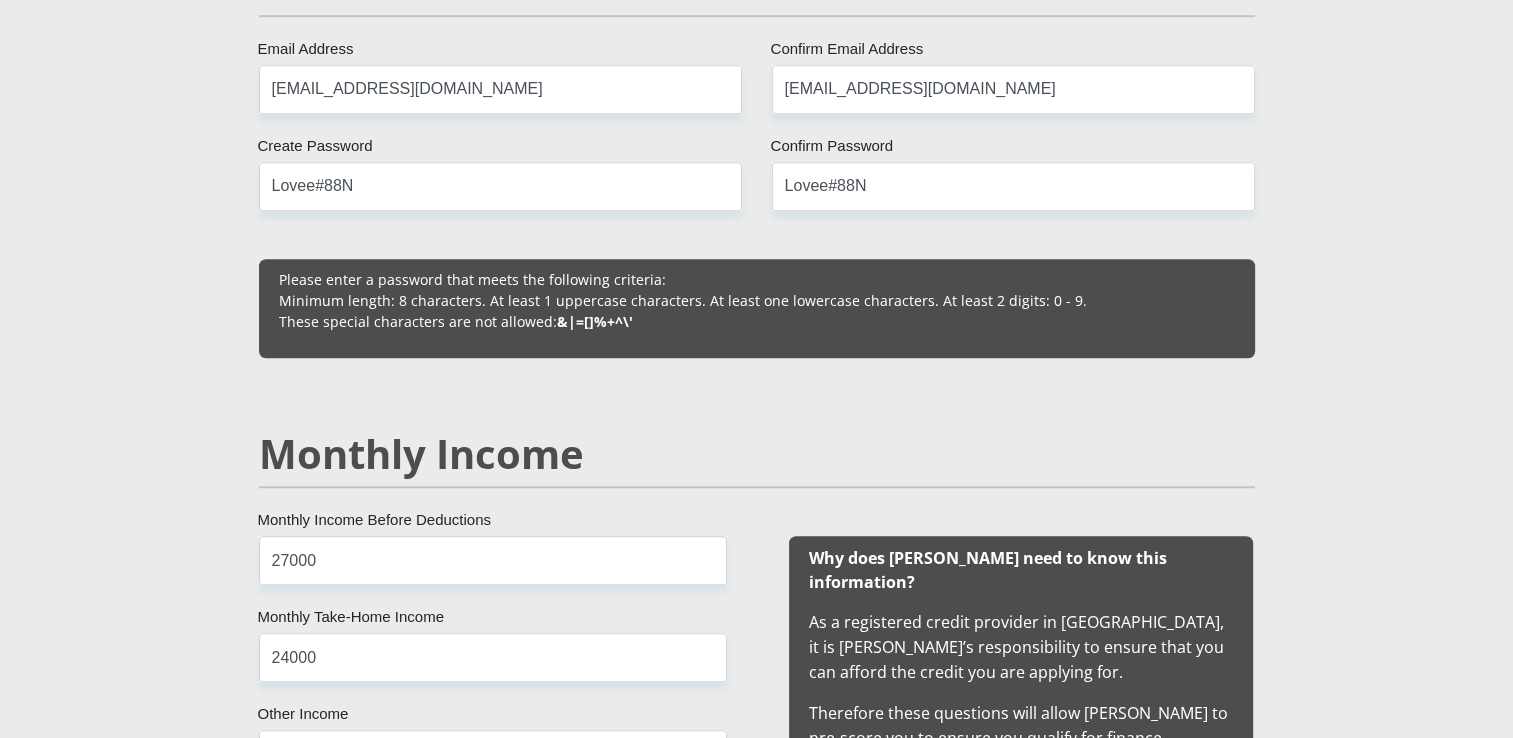 scroll, scrollTop: 1558, scrollLeft: 0, axis: vertical 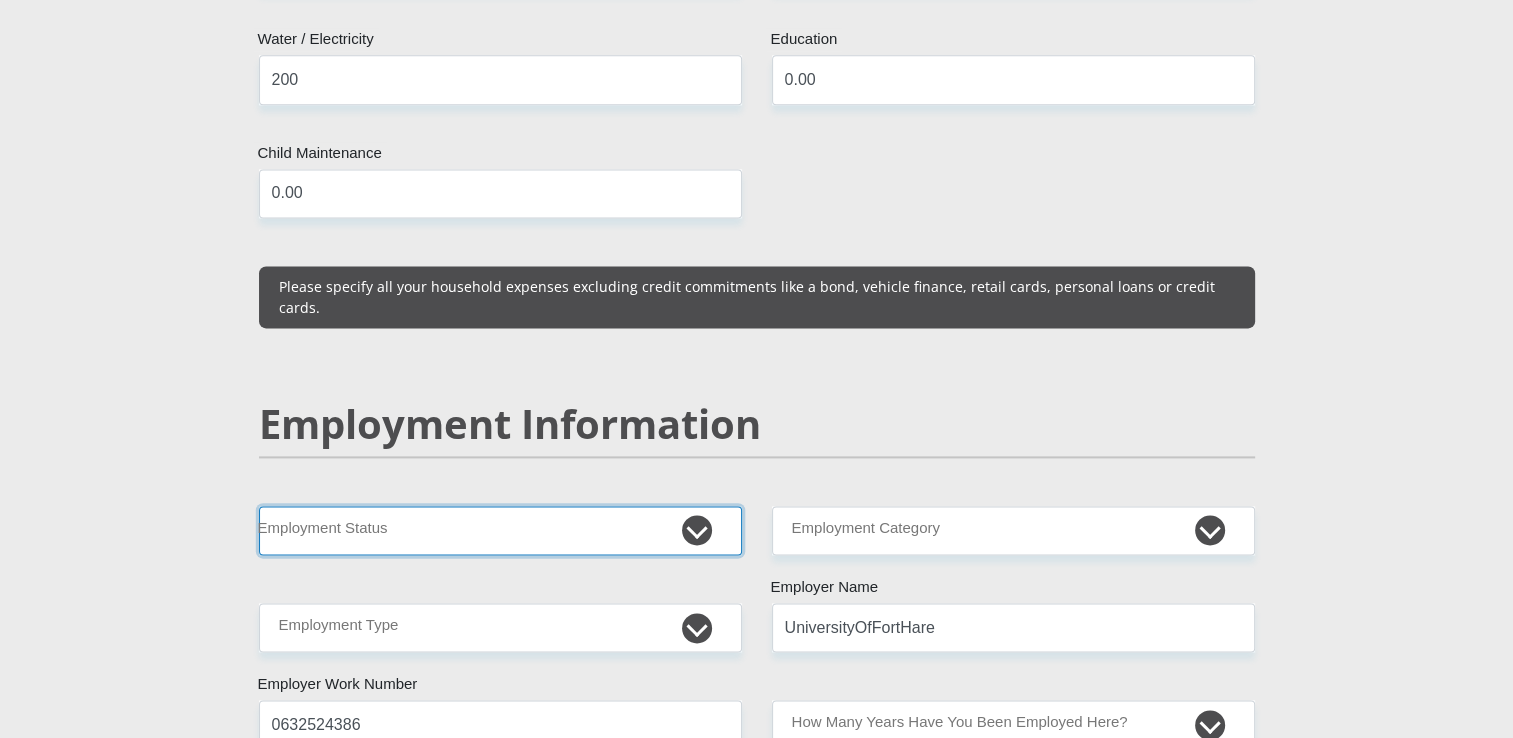 click on "Permanent/Full-time
Part-time/Casual
[DEMOGRAPHIC_DATA] Worker
Self-Employed
Housewife
Retired
Student
Medically Boarded
Disability
Unemployed" at bounding box center (500, 530) 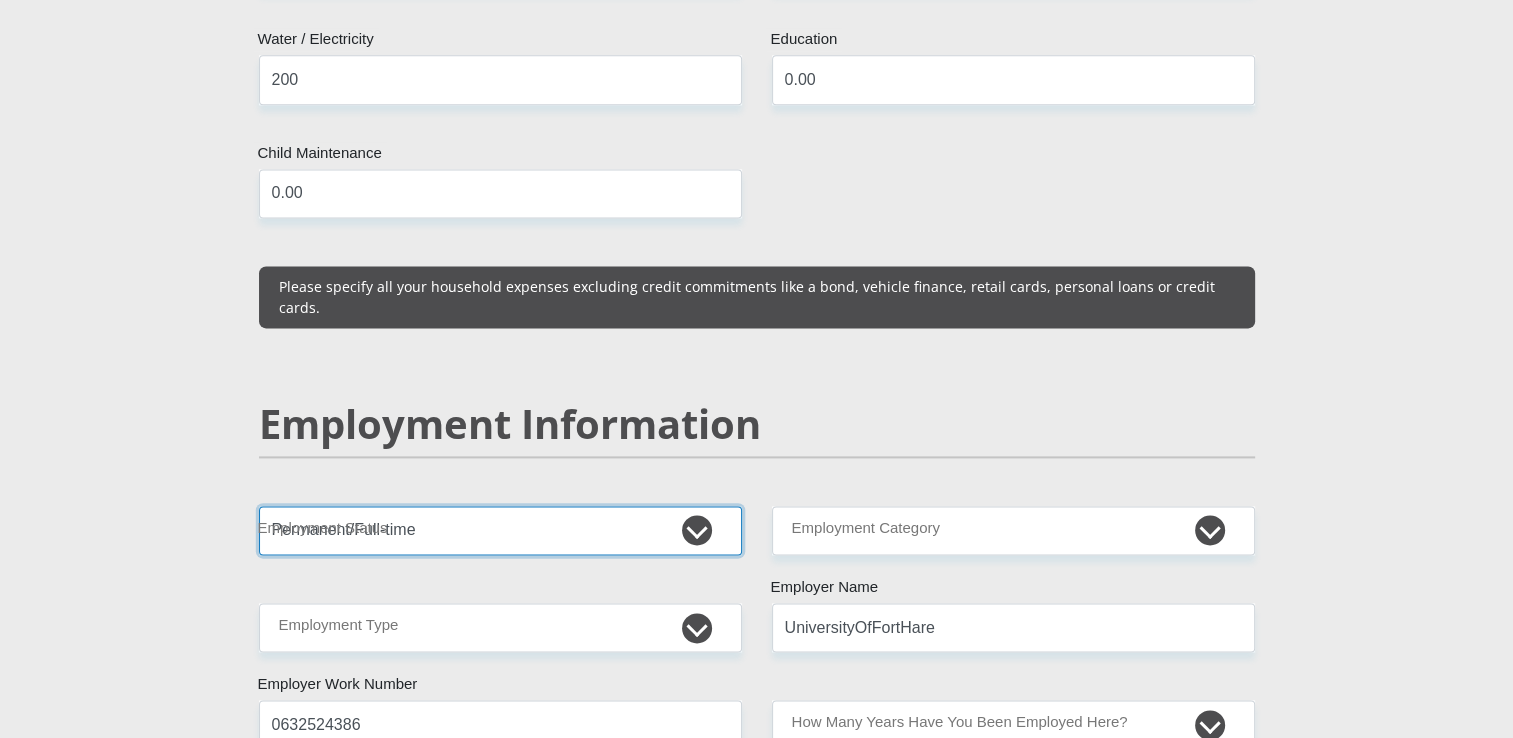 click on "Permanent/Full-time
Part-time/Casual
[DEMOGRAPHIC_DATA] Worker
Self-Employed
Housewife
Retired
Student
Medically Boarded
Disability
Unemployed" at bounding box center (500, 530) 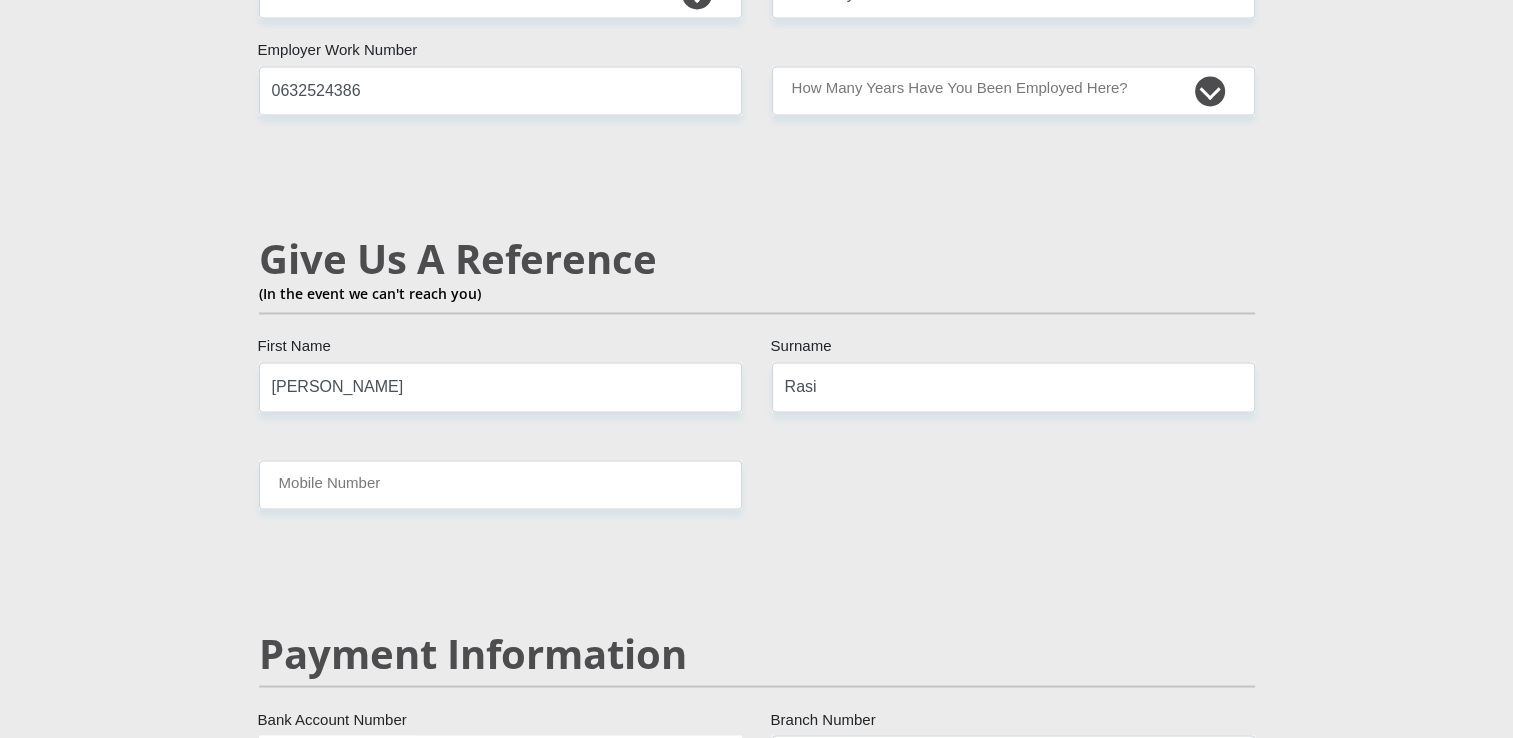 scroll, scrollTop: 3345, scrollLeft: 0, axis: vertical 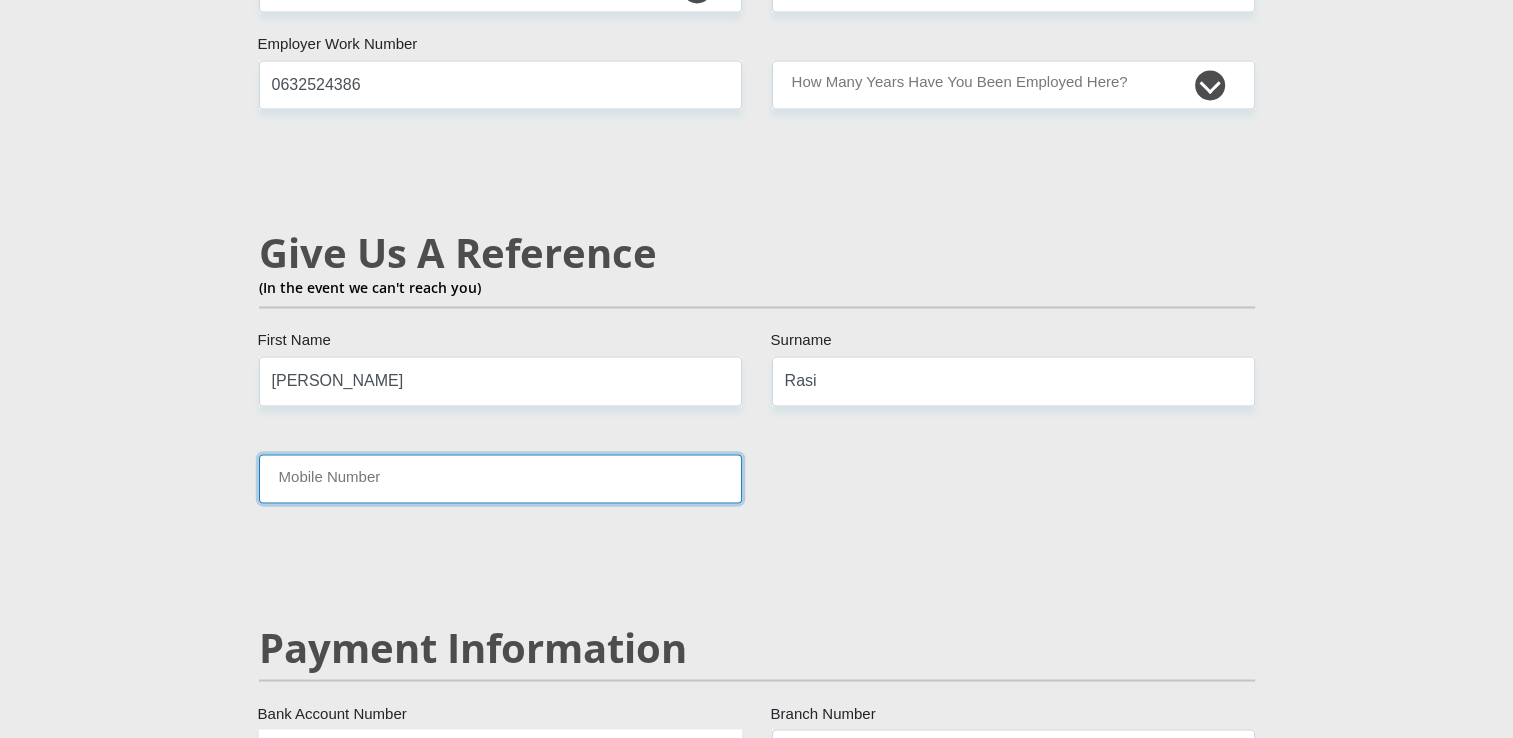 click on "Mobile Number" at bounding box center (500, 478) 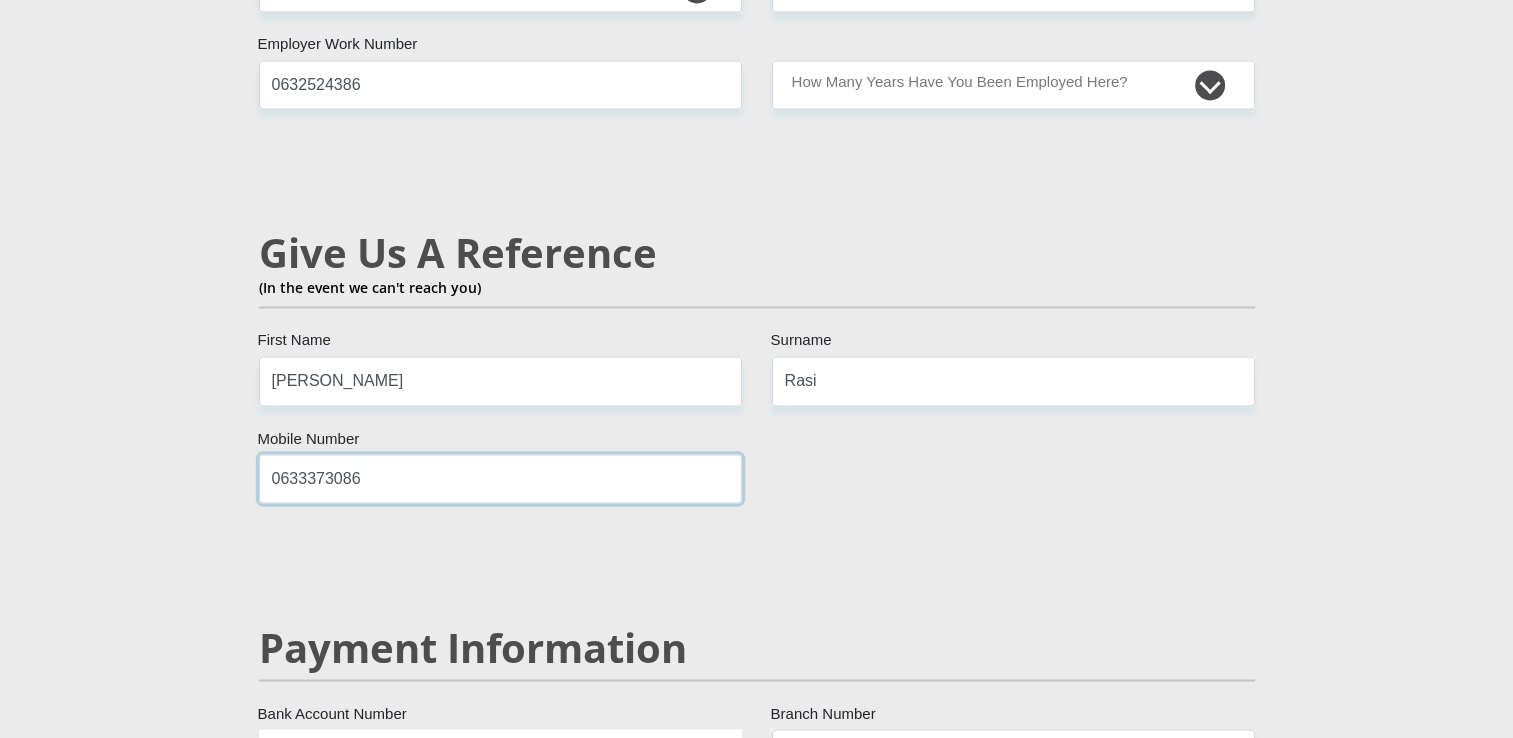 scroll, scrollTop: 3305, scrollLeft: 0, axis: vertical 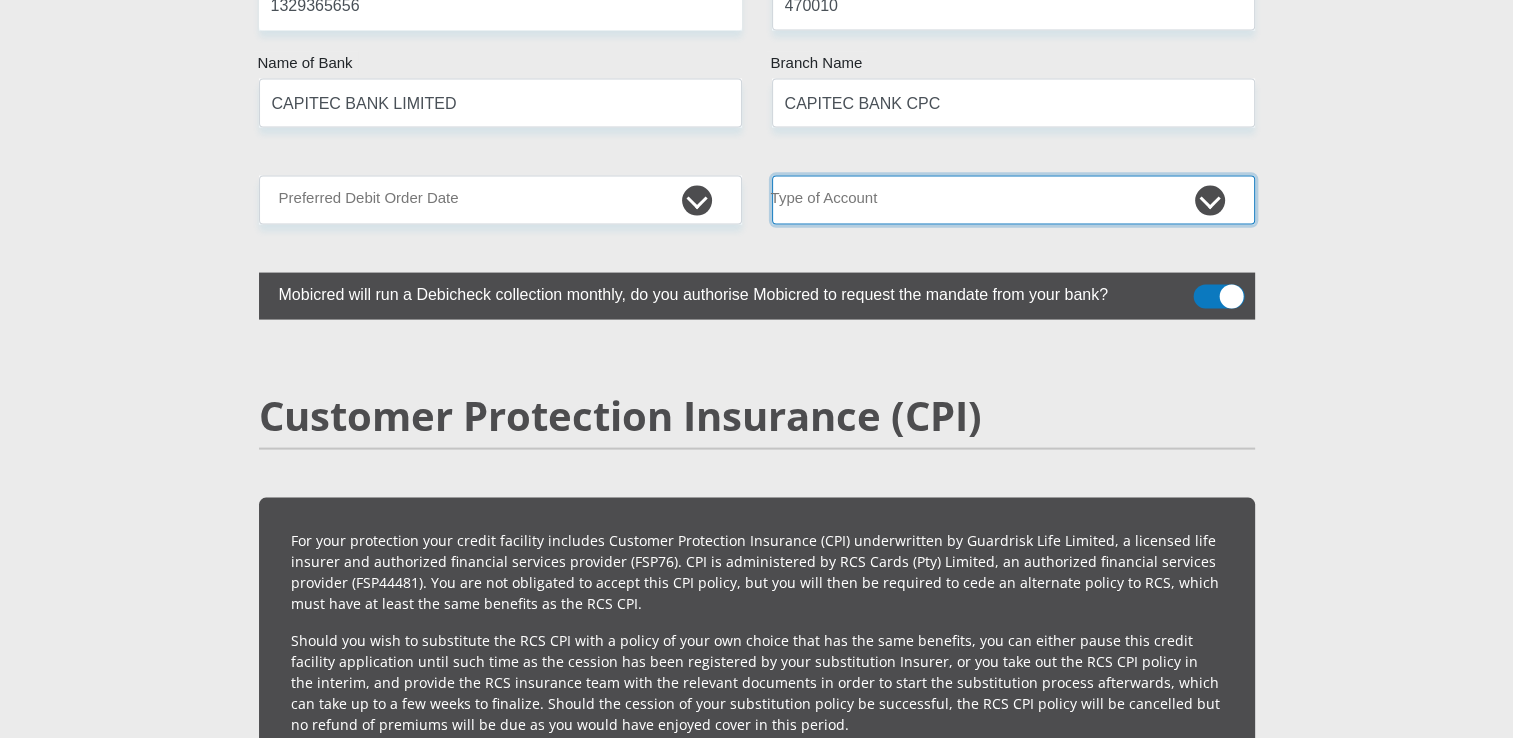 click on "Cheque
Savings" at bounding box center [1013, 200] 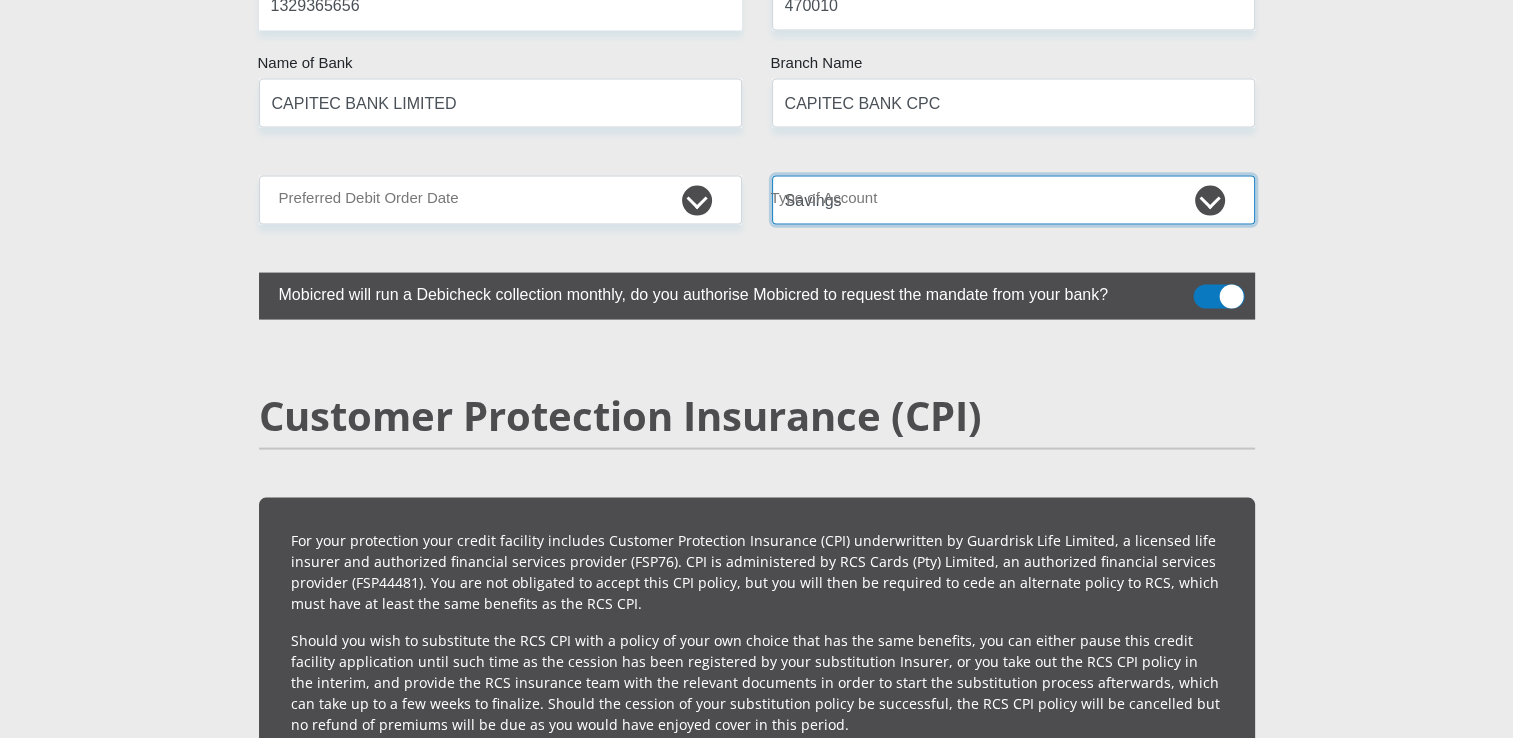 click on "Cheque
Savings" at bounding box center (1013, 200) 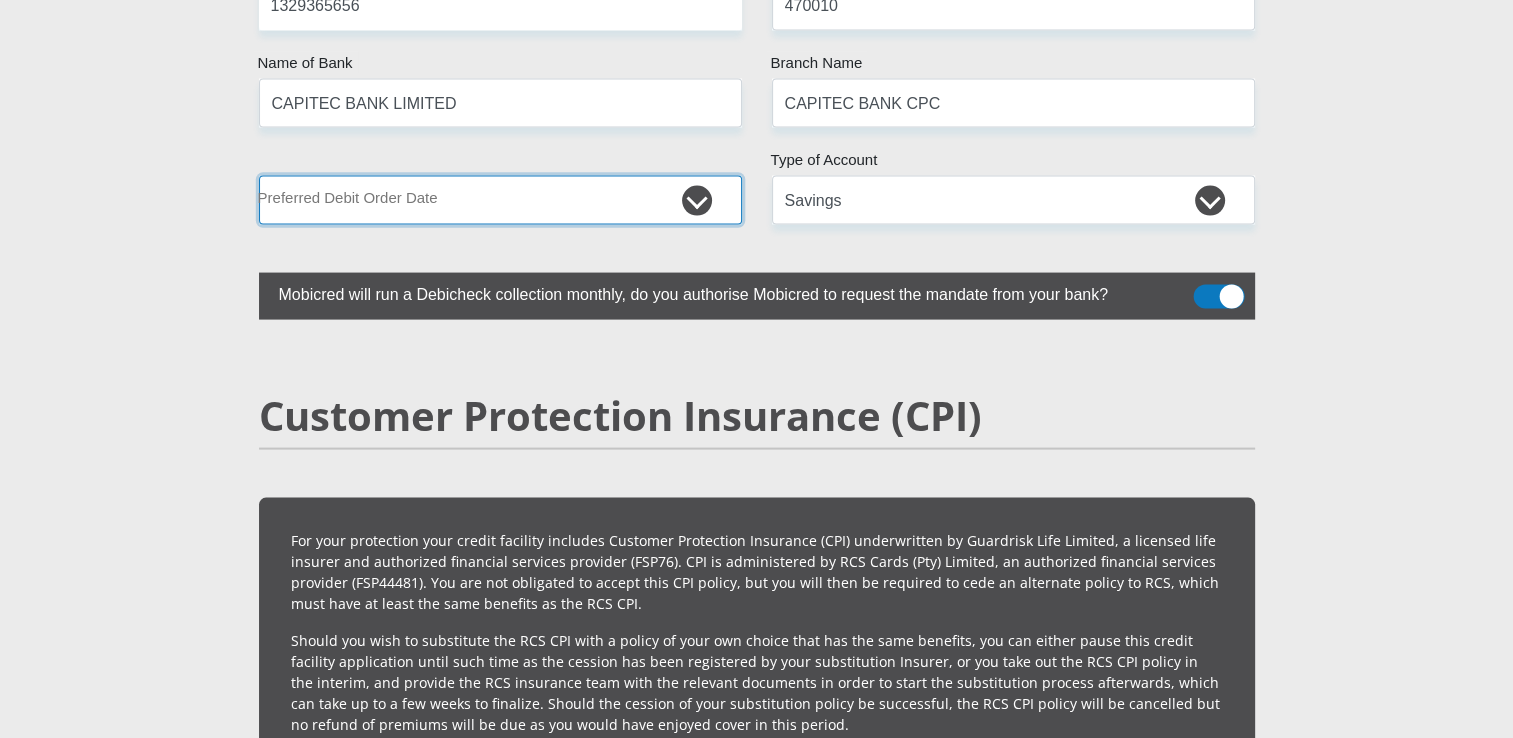 click on "1st
2nd
3rd
4th
5th
7th
18th
19th
20th
21st
22nd
23rd
24th
25th
26th
27th
28th
29th
30th" at bounding box center (500, 200) 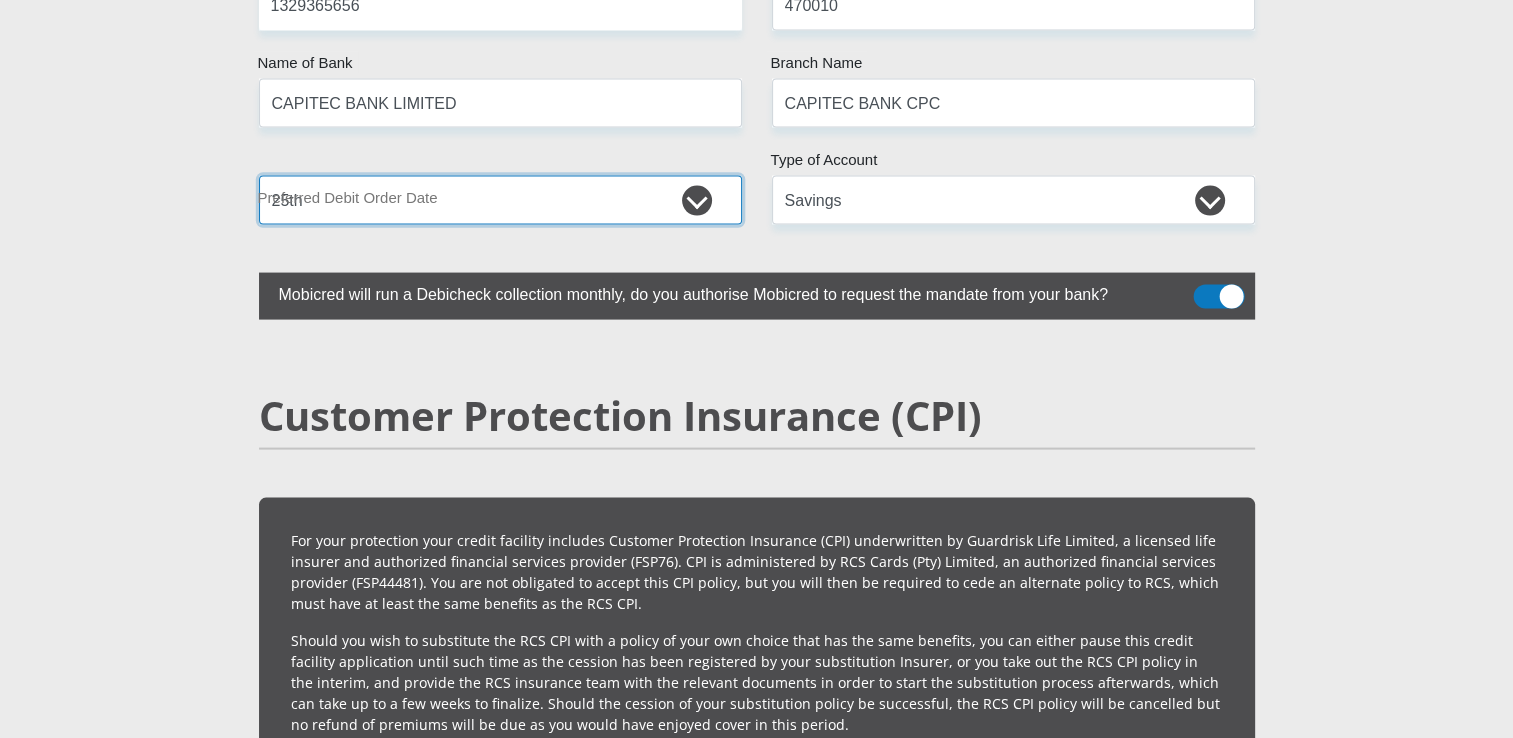 click on "1st
2nd
3rd
4th
5th
7th
18th
19th
20th
21st
22nd
23rd
24th
25th
26th
27th
28th
29th
30th" at bounding box center (500, 200) 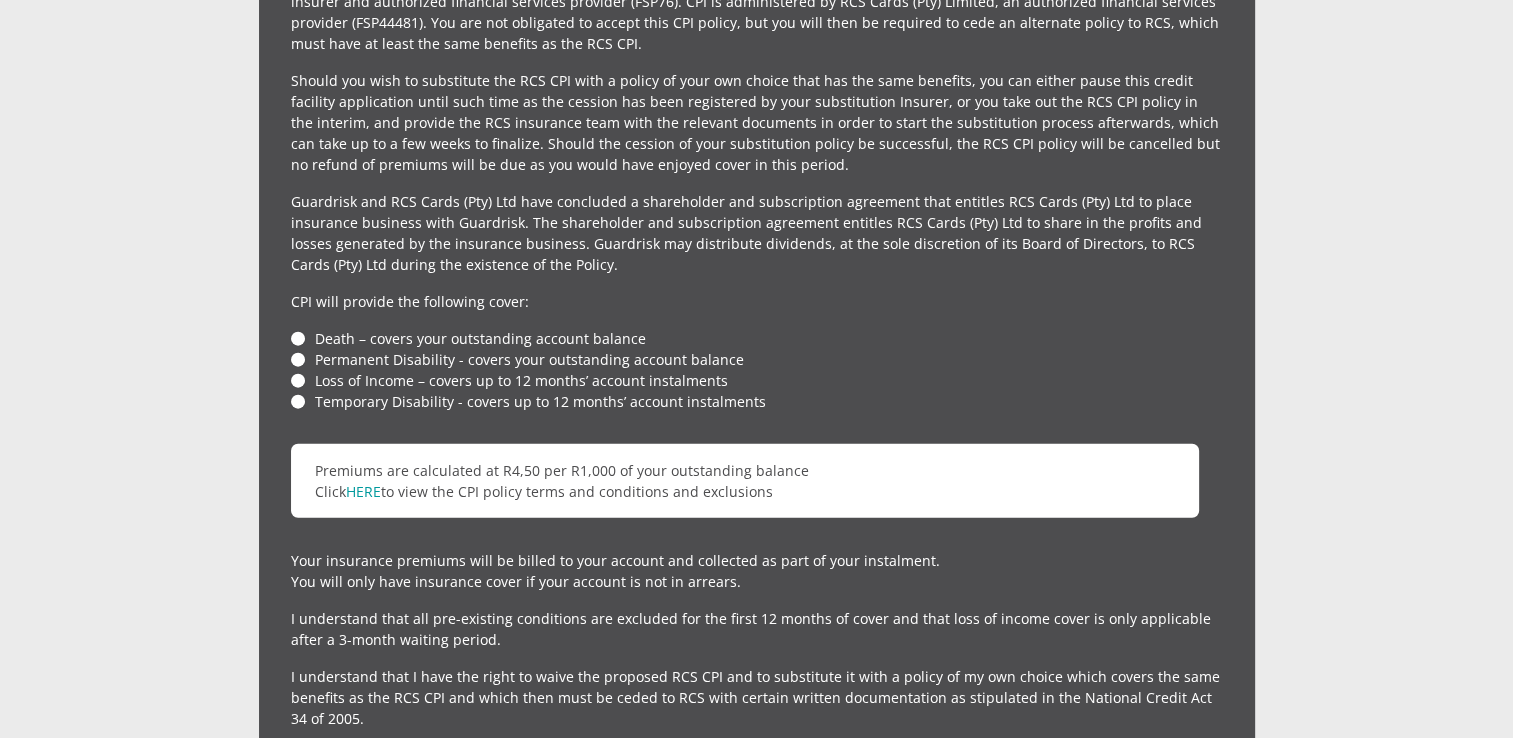 scroll, scrollTop: 4731, scrollLeft: 0, axis: vertical 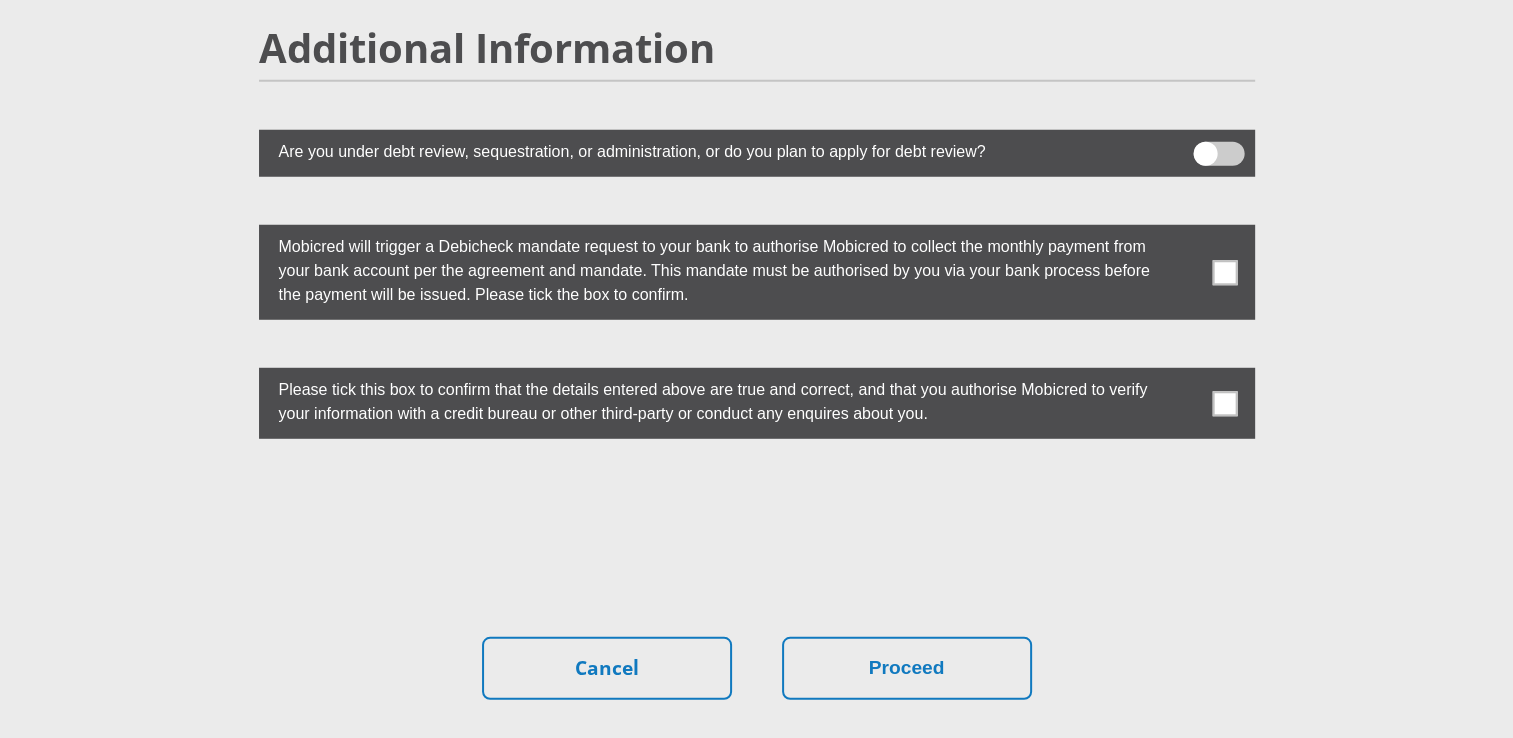 click at bounding box center (1224, 272) 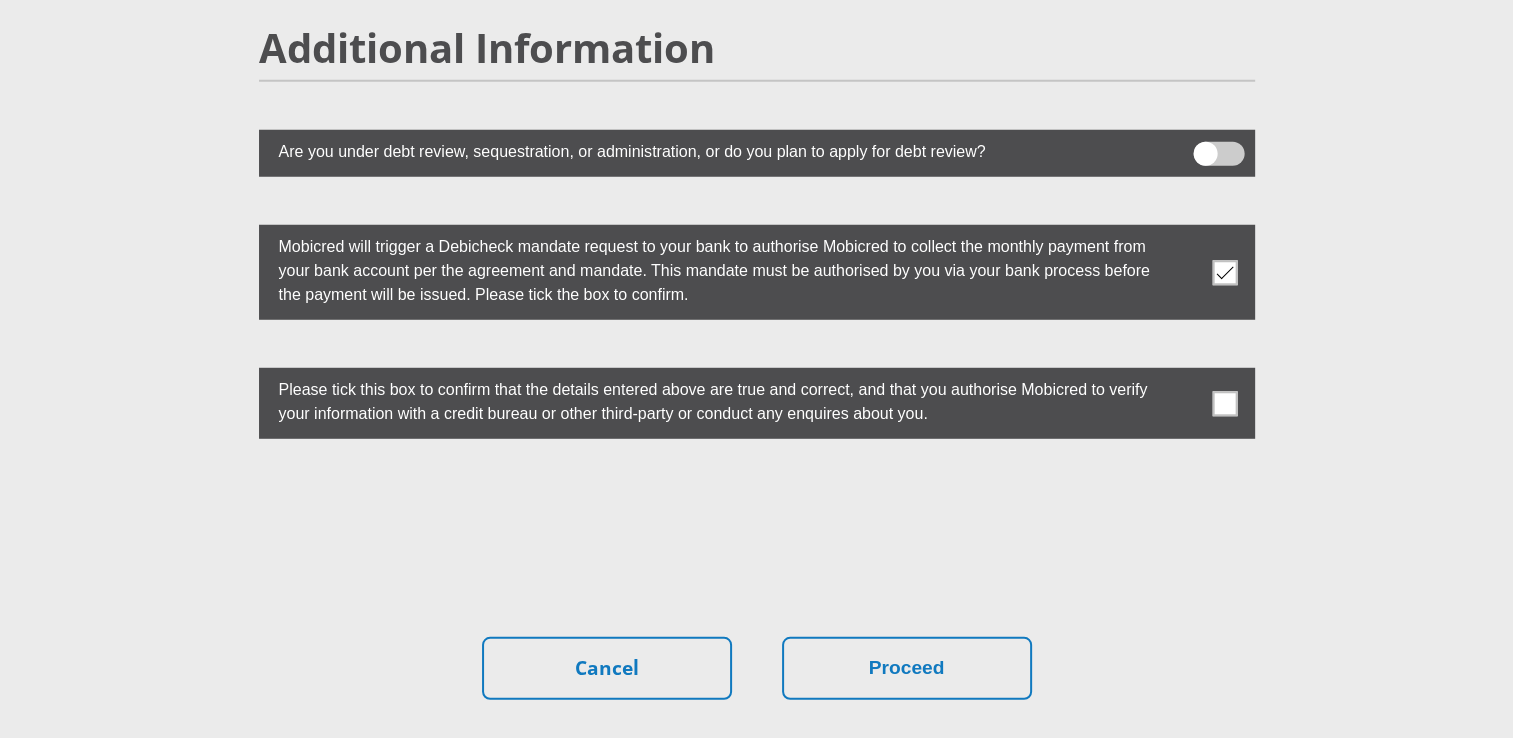 click at bounding box center (1224, 403) 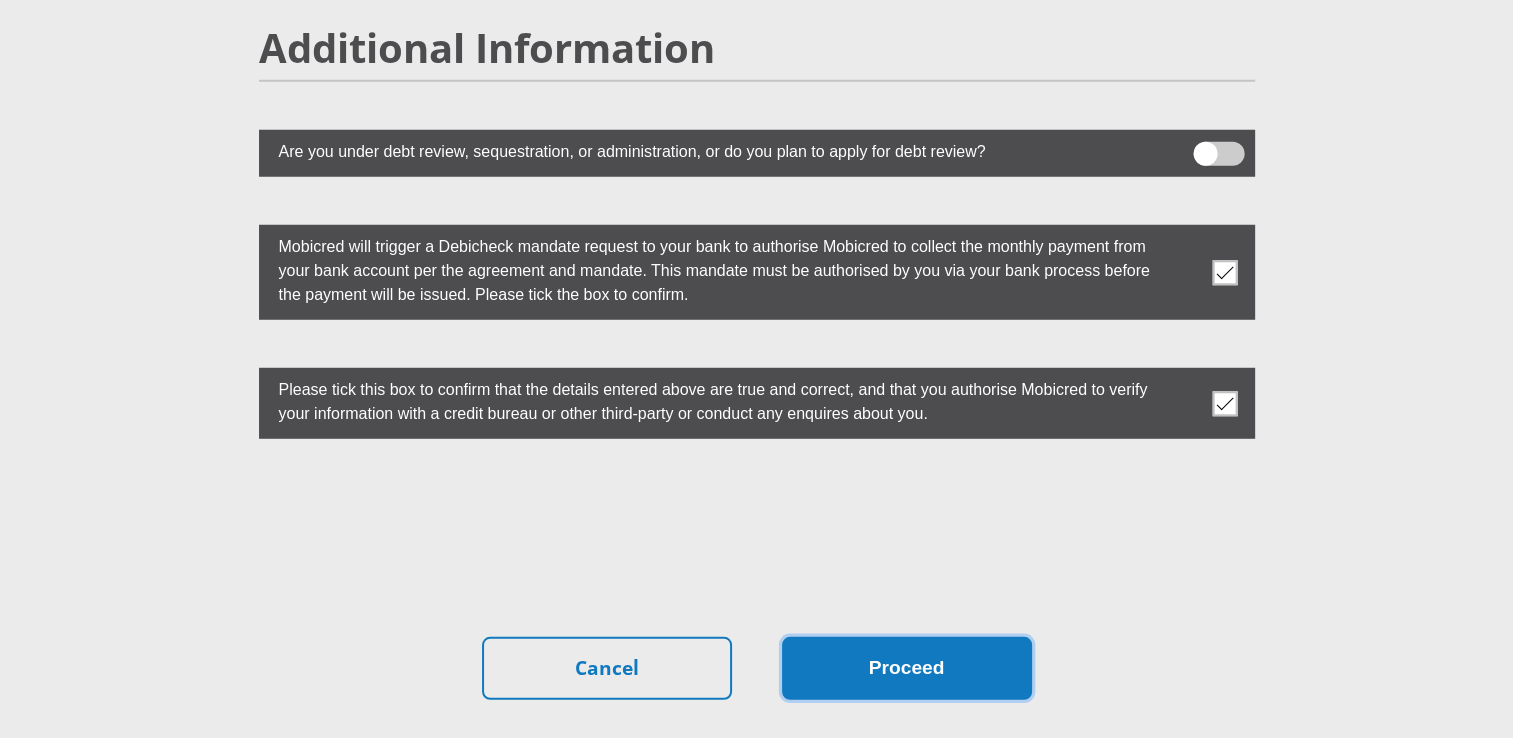 click on "Proceed" at bounding box center (907, 668) 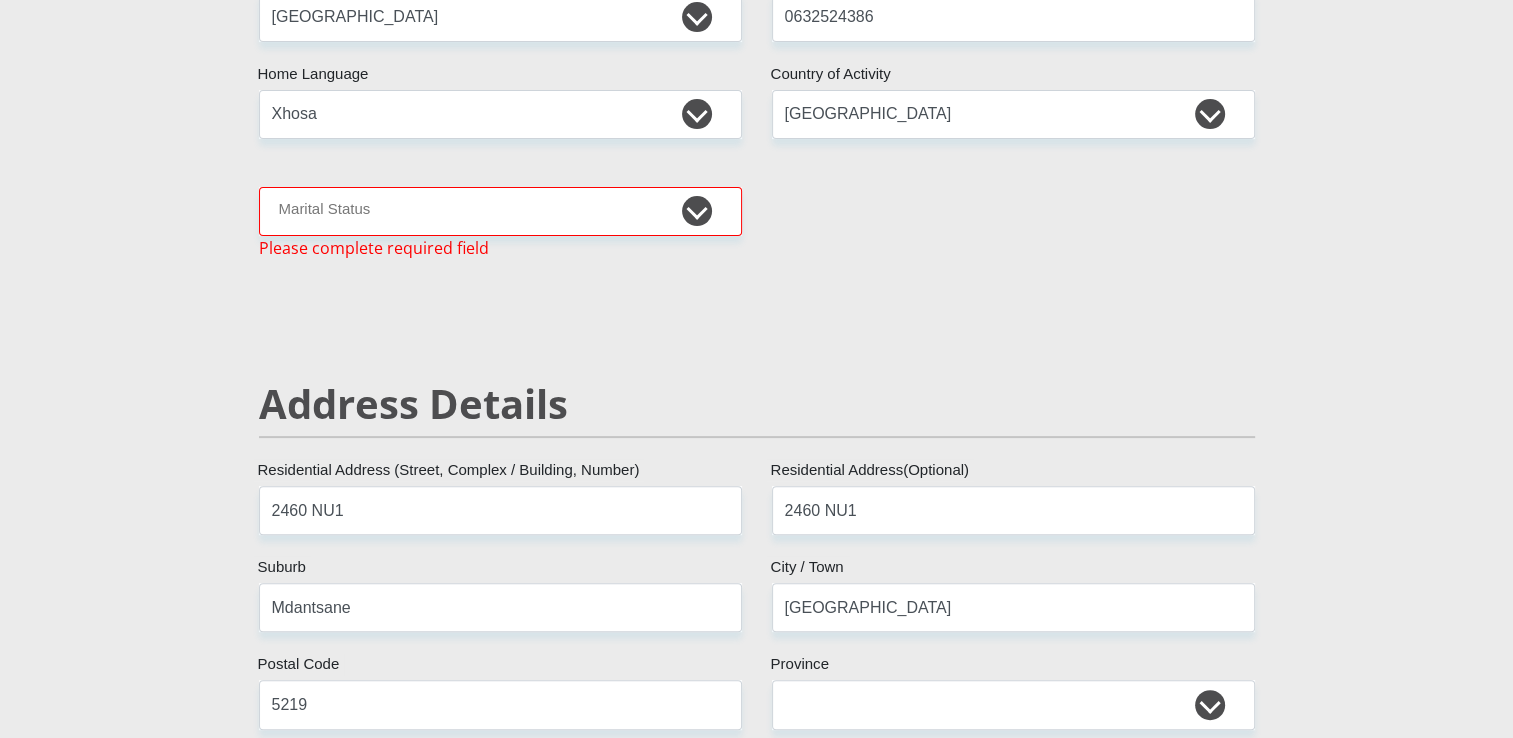 scroll, scrollTop: 476, scrollLeft: 0, axis: vertical 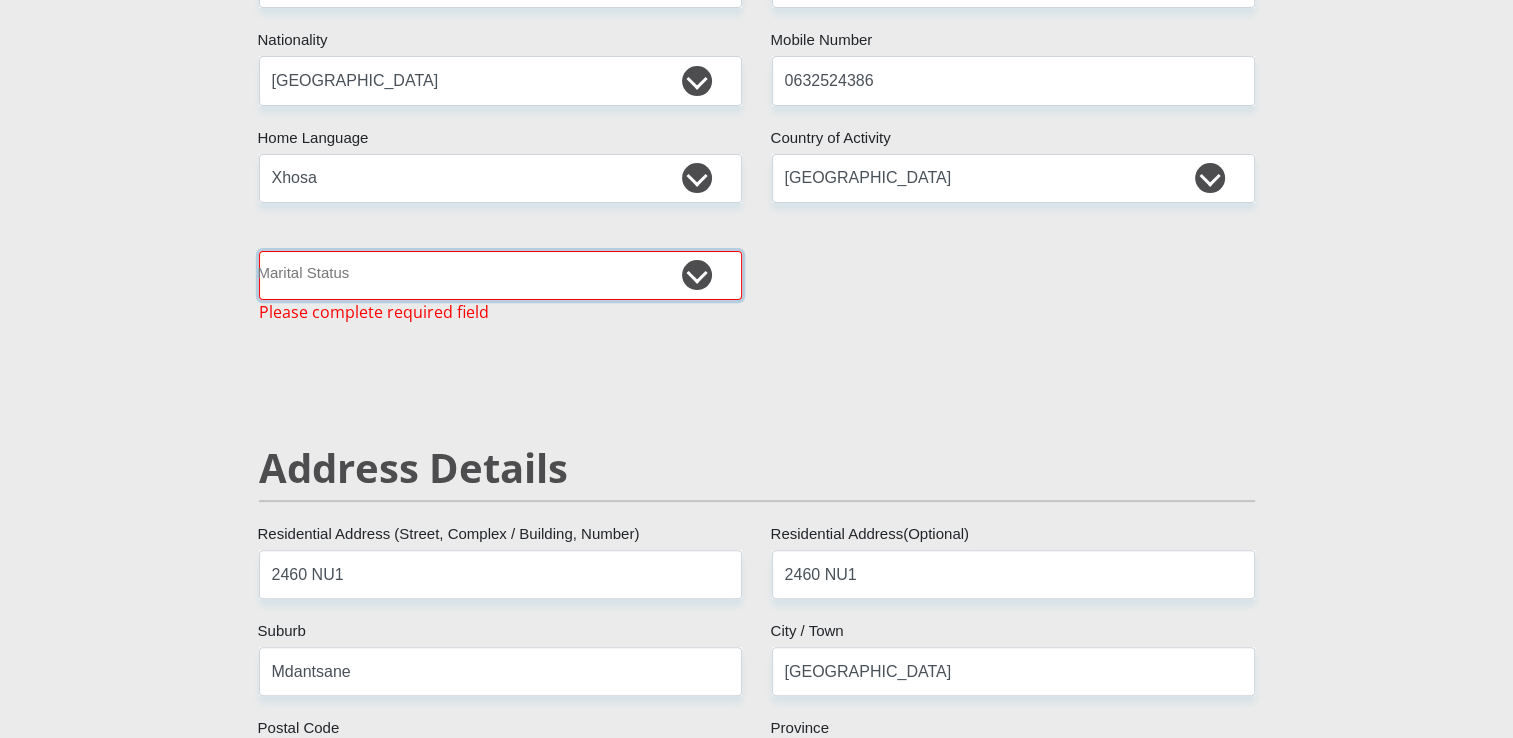 click on "Married ANC
Single
Divorced
Widowed
Married COP or Customary Law" at bounding box center [500, 275] 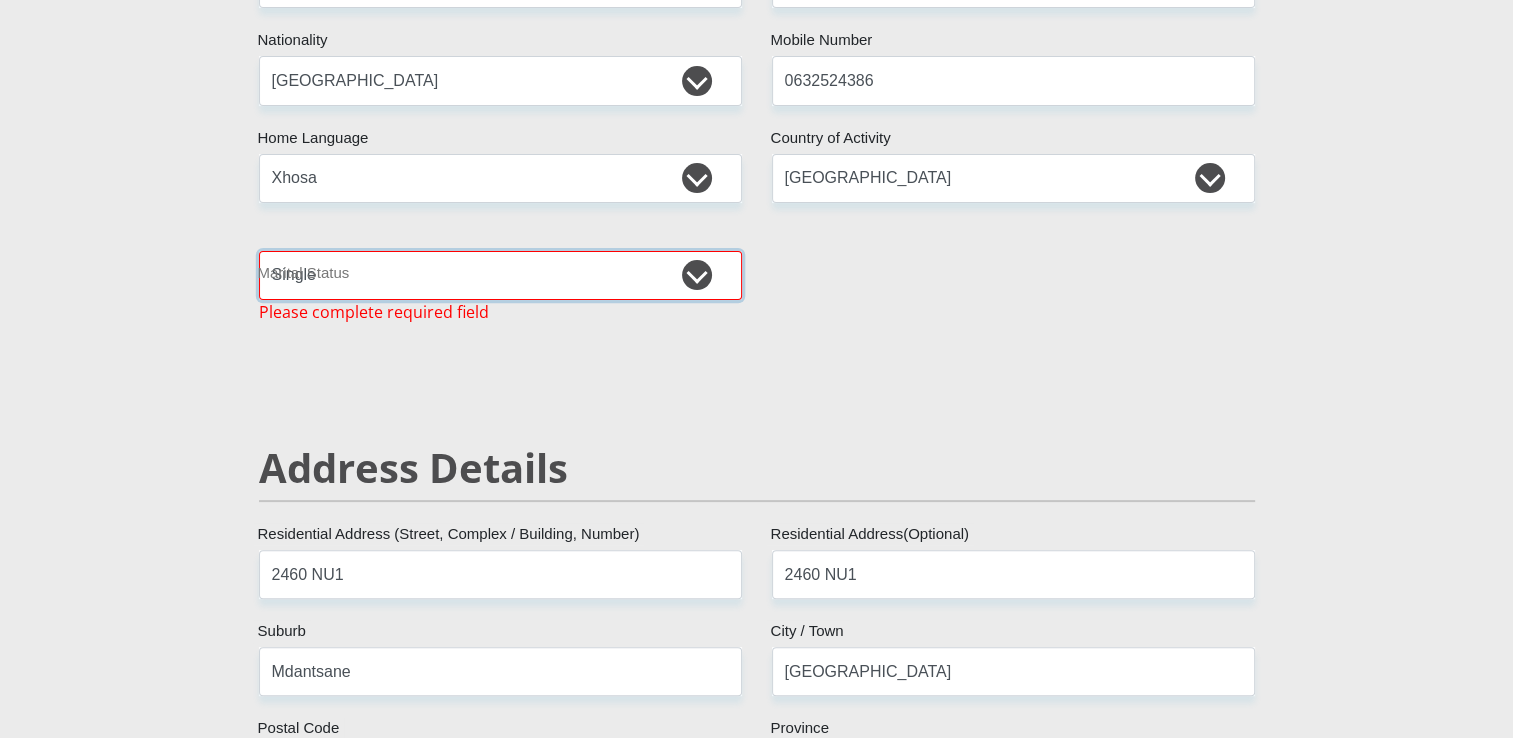 click on "Married ANC
Single
Divorced
Widowed
Married COP or Customary Law" at bounding box center (500, 275) 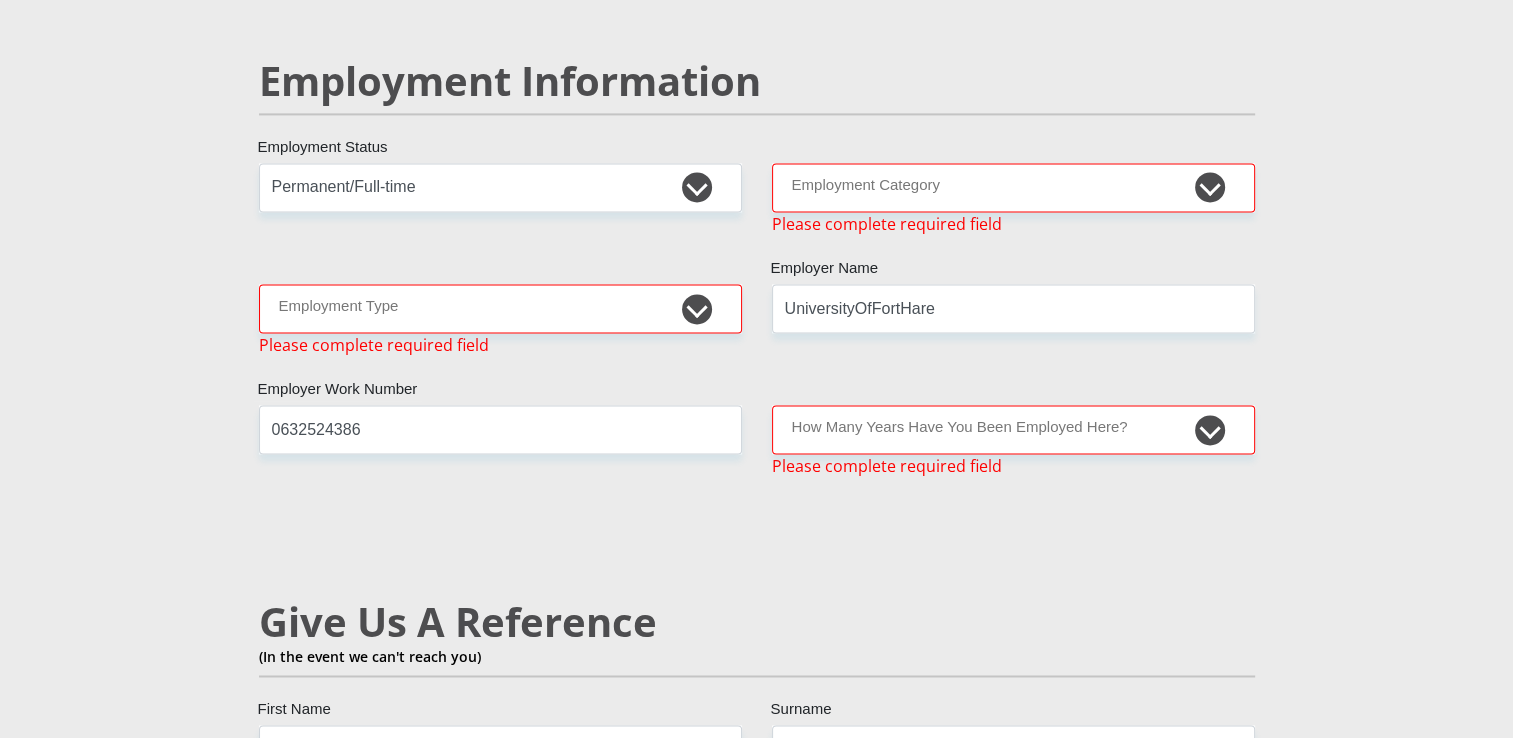 scroll, scrollTop: 3128, scrollLeft: 0, axis: vertical 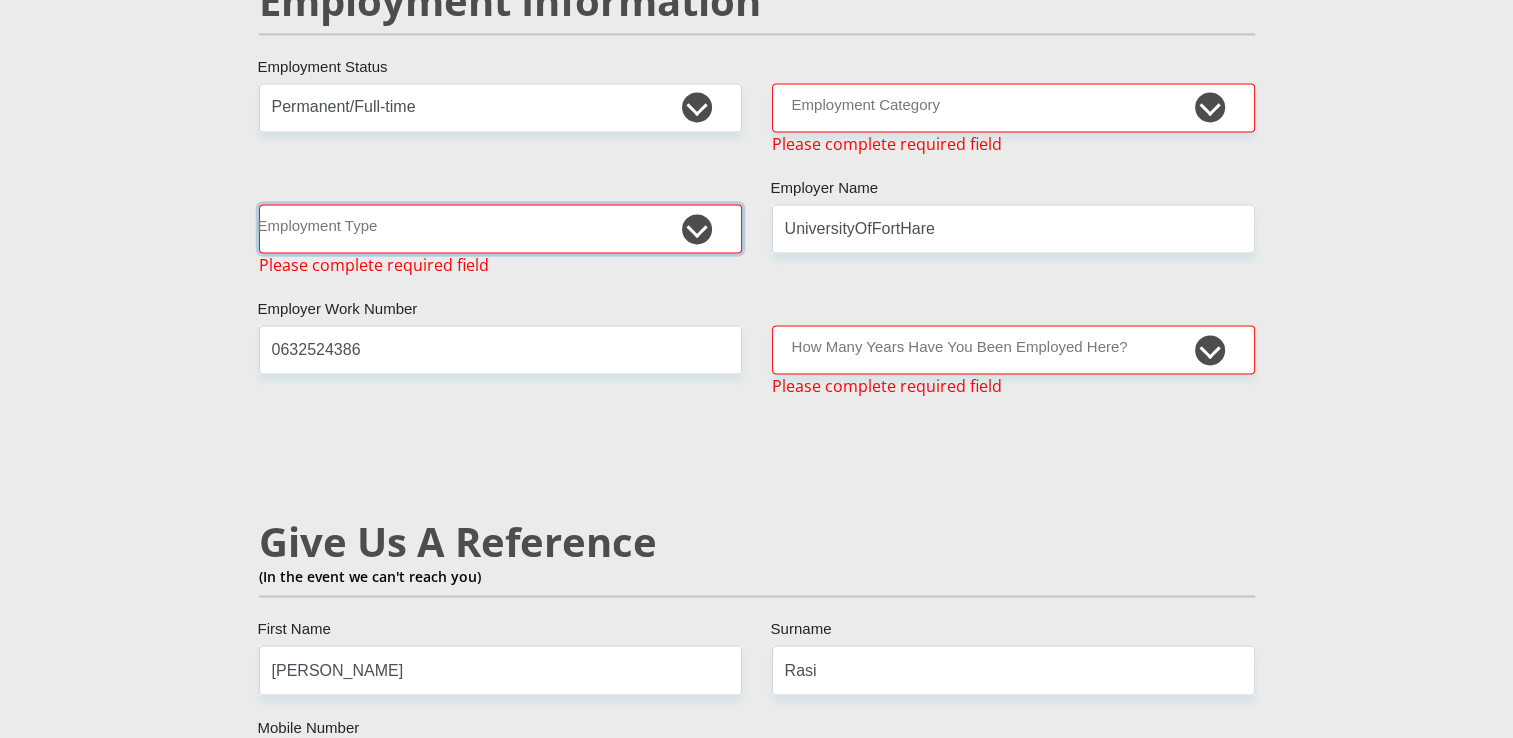 click on "College/Lecturer
Craft Seller
Creative
Driver
Executive
Farmer
Forces - Non Commissioned
Forces - Officer
Hawker
Housewife
Labourer
Licenced Professional
Manager
Miner
Non Licenced Professional
Office Staff/Clerk
Outside Worker
Pensioner
Permanent Teacher
Production/Manufacturing
Sales
Self-Employed
Semi-Professional Worker
Service Industry  Social Worker  Student" at bounding box center (500, 228) 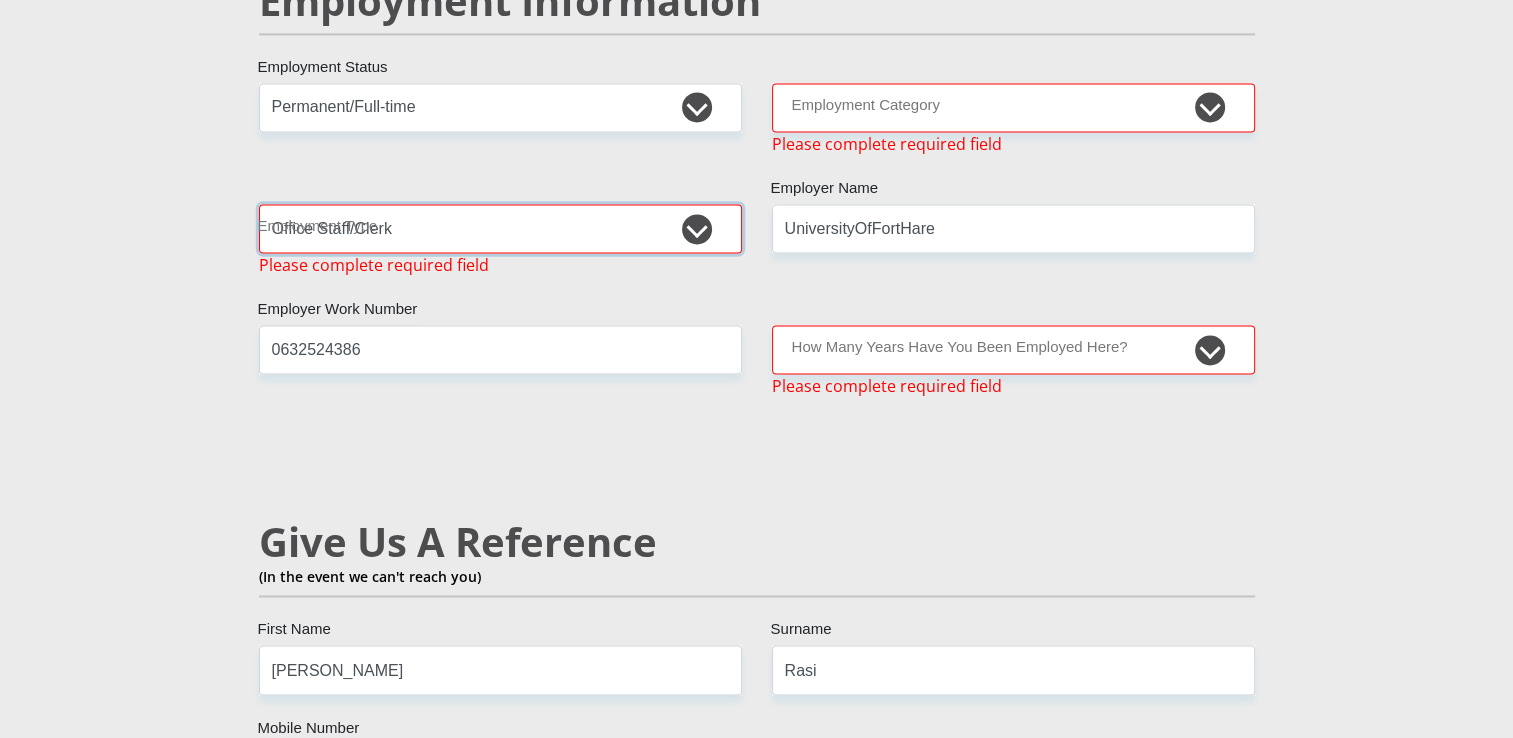 click on "College/Lecturer
Craft Seller
Creative
Driver
Executive
Farmer
Forces - Non Commissioned
Forces - Officer
Hawker
Housewife
Labourer
Licenced Professional
Manager
Miner
Non Licenced Professional
Office Staff/Clerk
Outside Worker
Pensioner
Permanent Teacher
Production/Manufacturing
Sales
Self-Employed
Semi-Professional Worker
Service Industry  Social Worker  Student" at bounding box center (500, 228) 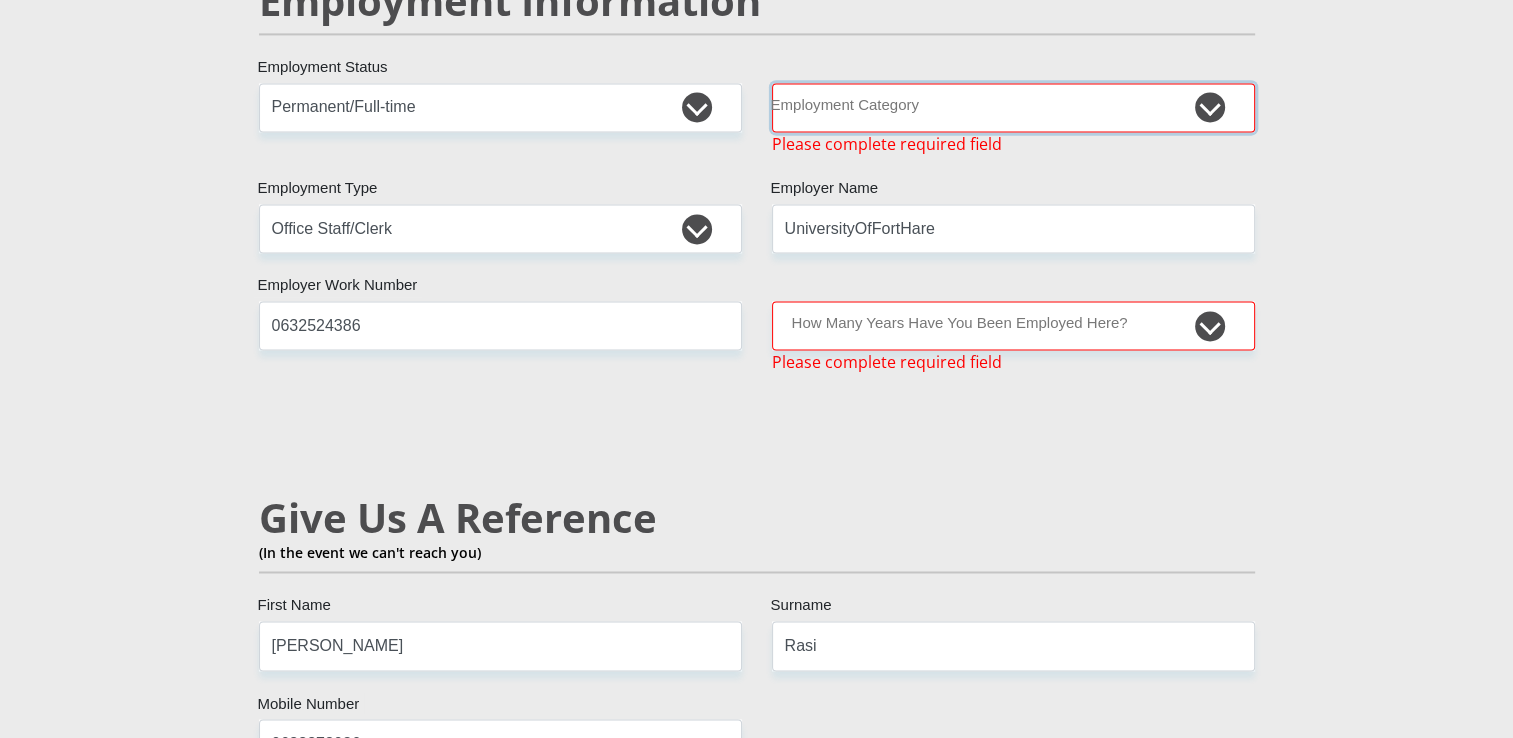 click on "AGRICULTURE
ALCOHOL & TOBACCO
CONSTRUCTION MATERIALS
METALLURGY
EQUIPMENT FOR RENEWABLE ENERGY
SPECIALIZED CONTRACTORS
CAR
GAMING (INCL. INTERNET
OTHER WHOLESALE
UNLICENSED PHARMACEUTICALS
CURRENCY EXCHANGE HOUSES
OTHER FINANCIAL INSTITUTIONS & INSURANCE
REAL ESTATE AGENTS
OIL & GAS
OTHER MATERIALS (E.G. IRON ORE)
PRECIOUS STONES & PRECIOUS METALS
POLITICAL ORGANIZATIONS
RELIGIOUS ORGANIZATIONS(NOT SECTS)
ACTI. HAVING BUSINESS DEAL WITH PUBLIC ADMINISTRATION
LAUNDROMATS" at bounding box center [1013, 107] 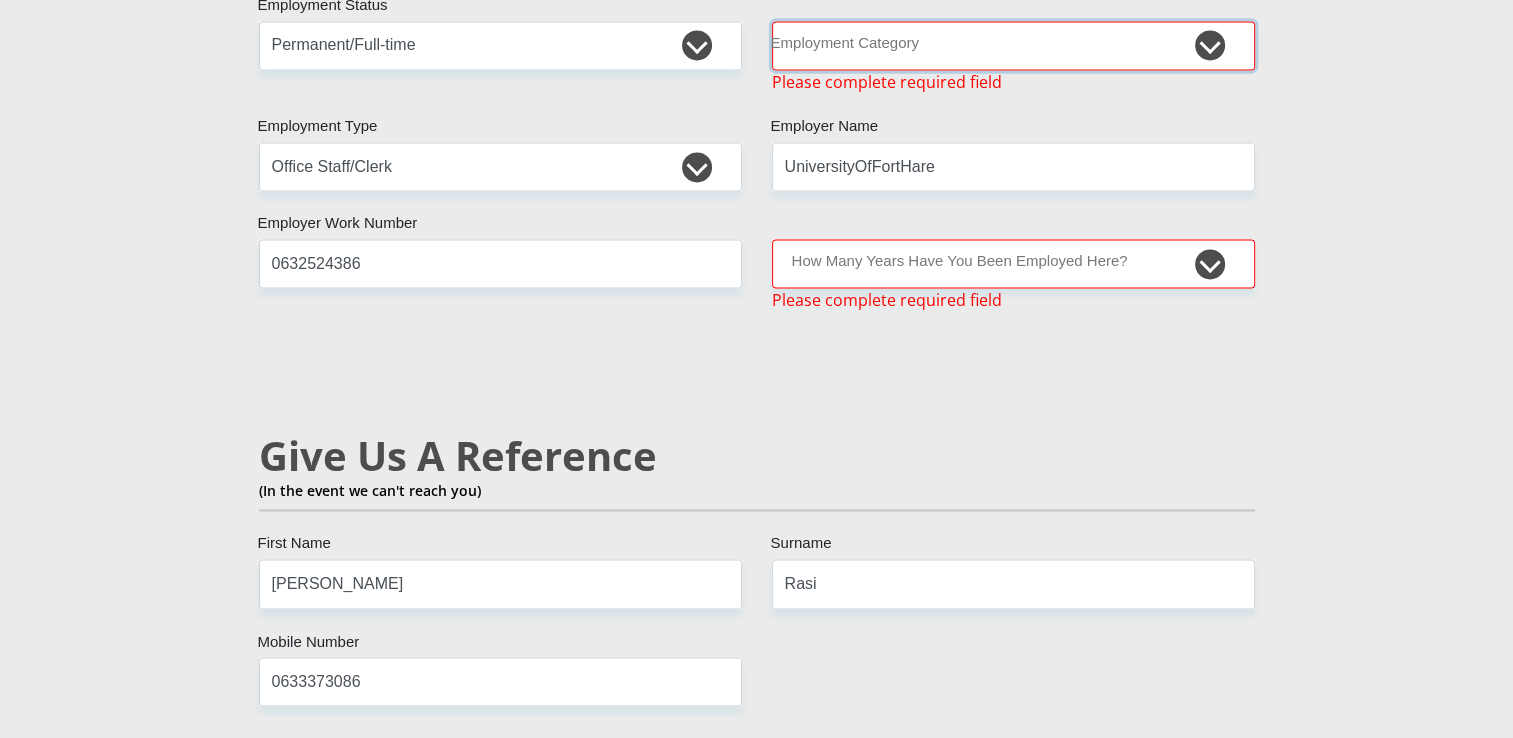 scroll, scrollTop: 3208, scrollLeft: 0, axis: vertical 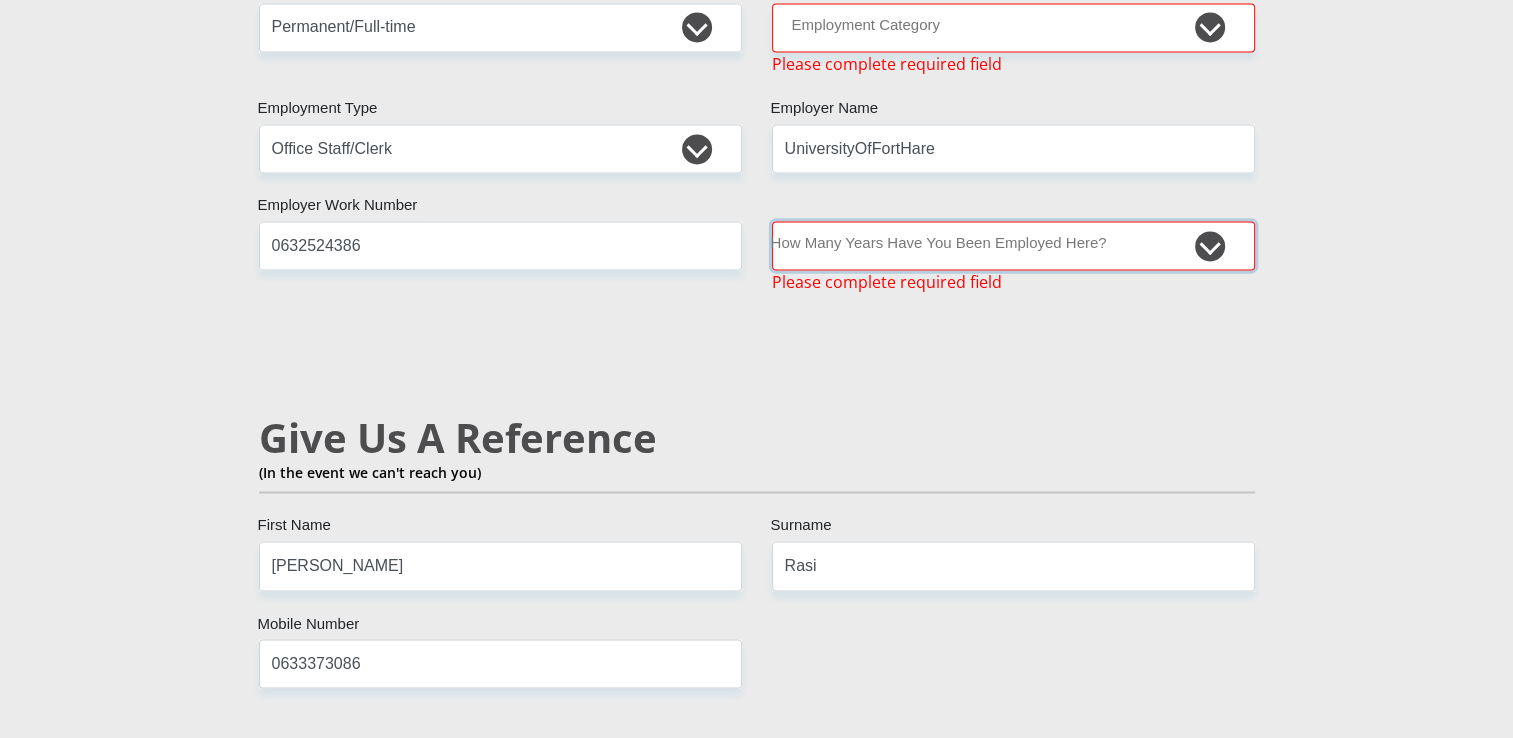click on "less than 1 year
1-3 years
3-5 years
5+ years" at bounding box center [1013, 245] 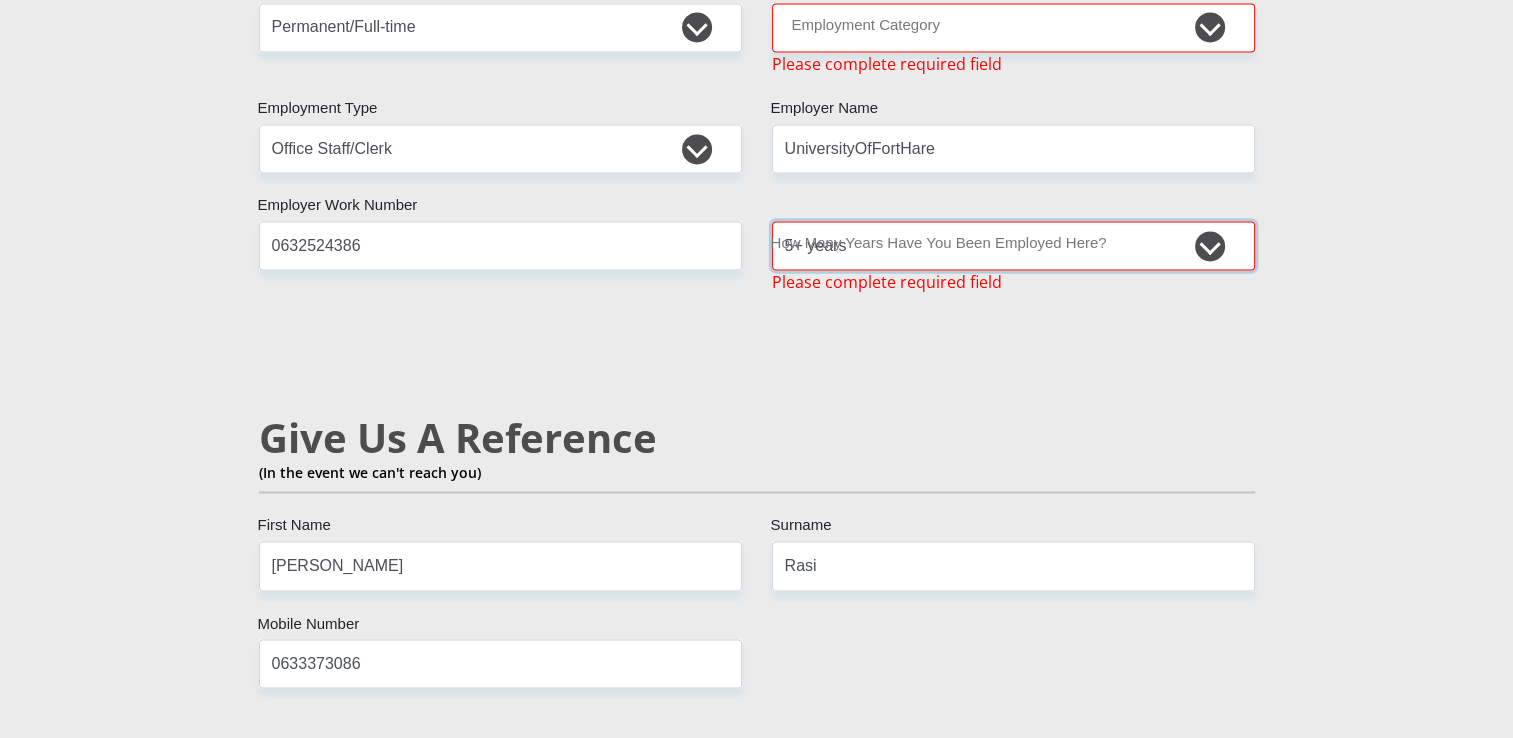 click on "less than 1 year
1-3 years
3-5 years
5+ years" at bounding box center [1013, 245] 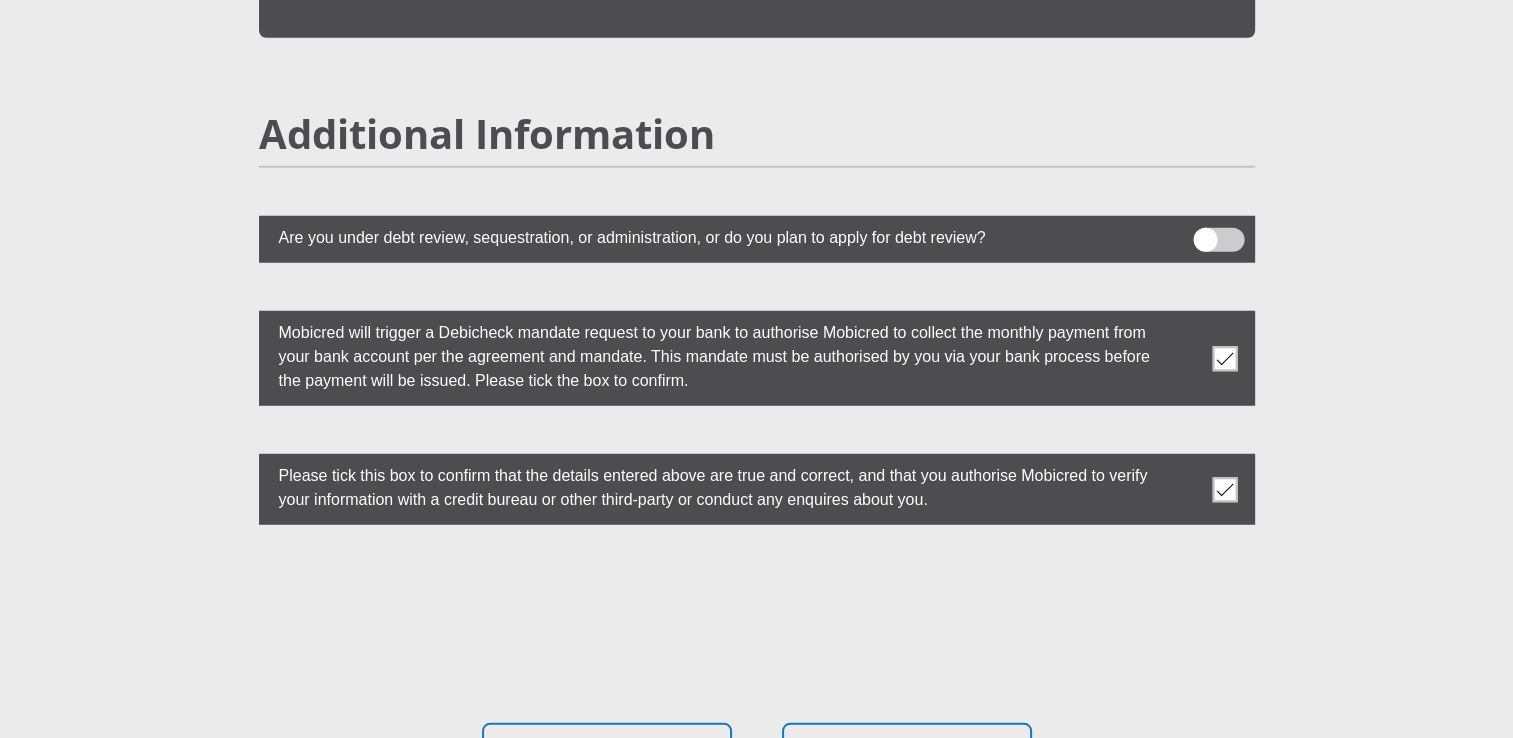 scroll, scrollTop: 5390, scrollLeft: 0, axis: vertical 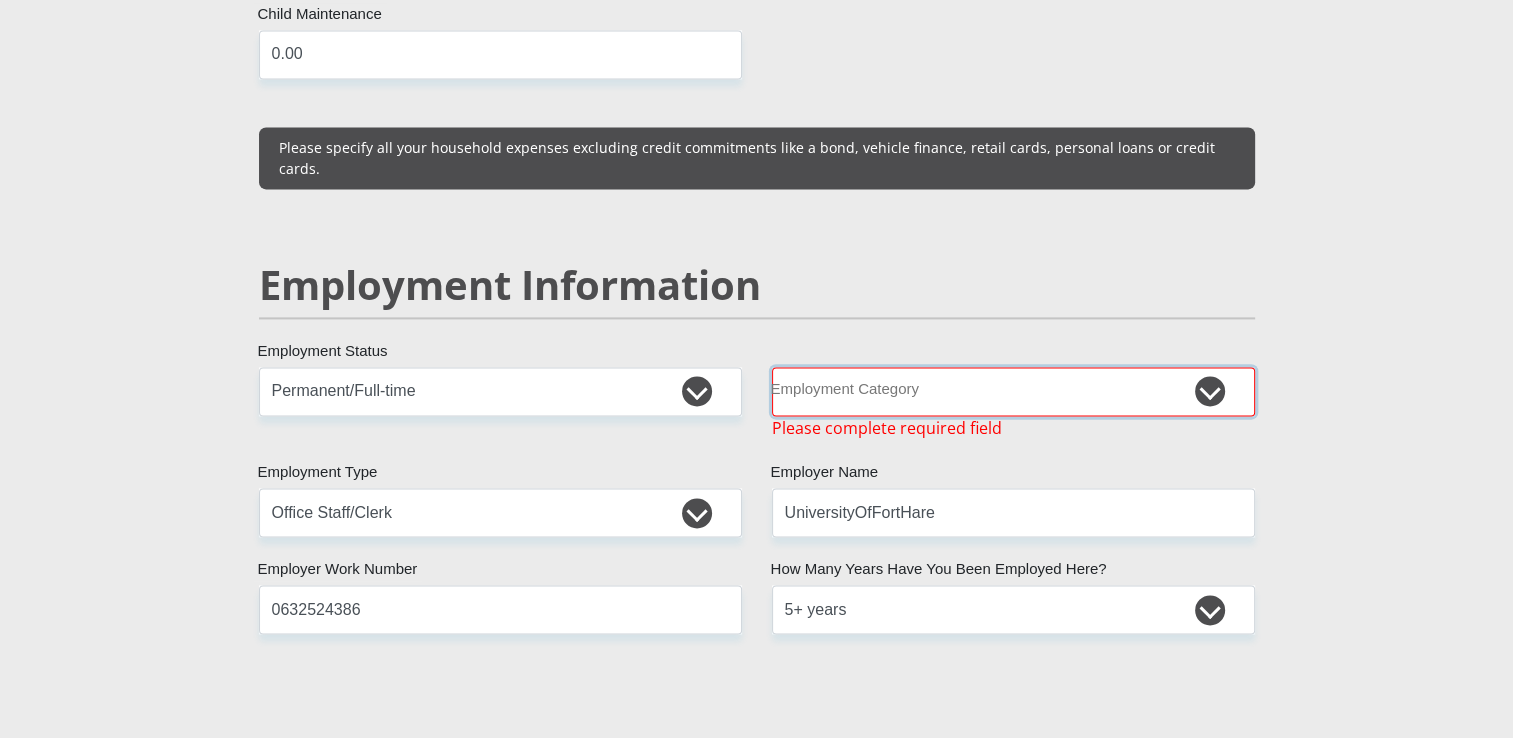 click on "AGRICULTURE
ALCOHOL & TOBACCO
CONSTRUCTION MATERIALS
METALLURGY
EQUIPMENT FOR RENEWABLE ENERGY
SPECIALIZED CONTRACTORS
CAR
GAMING (INCL. INTERNET
OTHER WHOLESALE
UNLICENSED PHARMACEUTICALS
CURRENCY EXCHANGE HOUSES
OTHER FINANCIAL INSTITUTIONS & INSURANCE
REAL ESTATE AGENTS
OIL & GAS
OTHER MATERIALS (E.G. IRON ORE)
PRECIOUS STONES & PRECIOUS METALS
POLITICAL ORGANIZATIONS
RELIGIOUS ORGANIZATIONS(NOT SECTS)
ACTI. HAVING BUSINESS DEAL WITH PUBLIC ADMINISTRATION
LAUNDROMATS" at bounding box center (1013, 391) 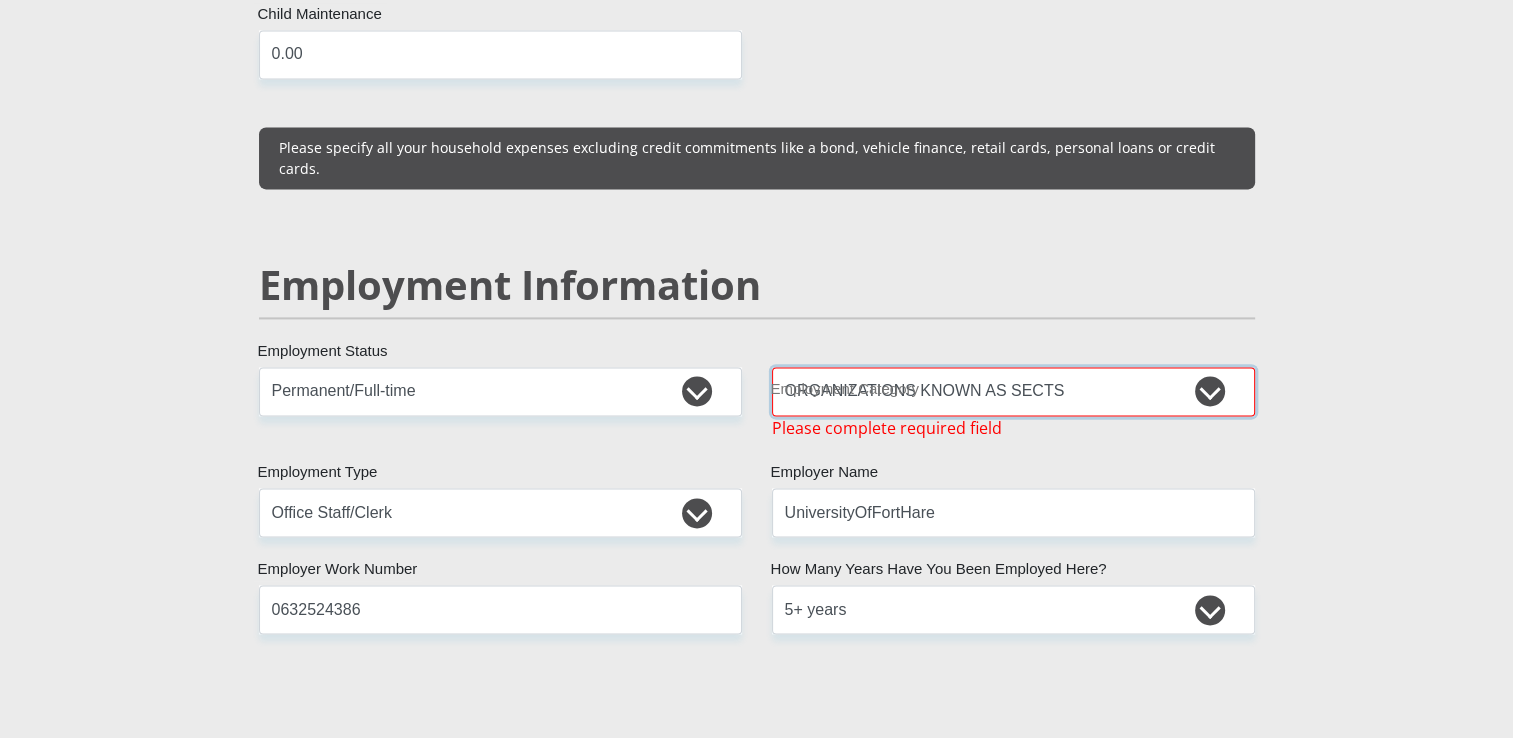 click on "AGRICULTURE
ALCOHOL & TOBACCO
CONSTRUCTION MATERIALS
METALLURGY
EQUIPMENT FOR RENEWABLE ENERGY
SPECIALIZED CONTRACTORS
CAR
GAMING (INCL. INTERNET
OTHER WHOLESALE
UNLICENSED PHARMACEUTICALS
CURRENCY EXCHANGE HOUSES
OTHER FINANCIAL INSTITUTIONS & INSURANCE
REAL ESTATE AGENTS
OIL & GAS
OTHER MATERIALS (E.G. IRON ORE)
PRECIOUS STONES & PRECIOUS METALS
POLITICAL ORGANIZATIONS
RELIGIOUS ORGANIZATIONS(NOT SECTS)
ACTI. HAVING BUSINESS DEAL WITH PUBLIC ADMINISTRATION
LAUNDROMATS" at bounding box center (1013, 391) 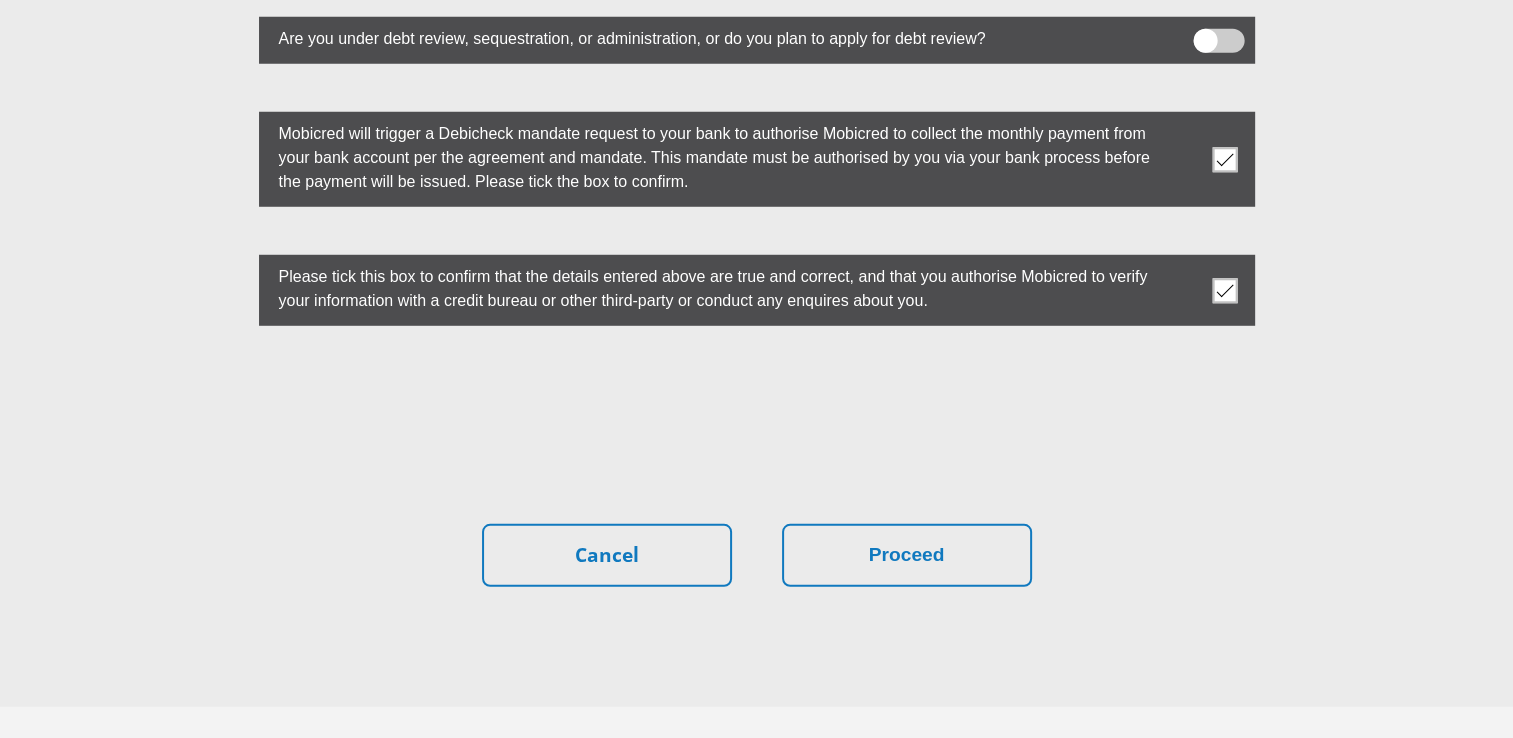 scroll, scrollTop: 5623, scrollLeft: 0, axis: vertical 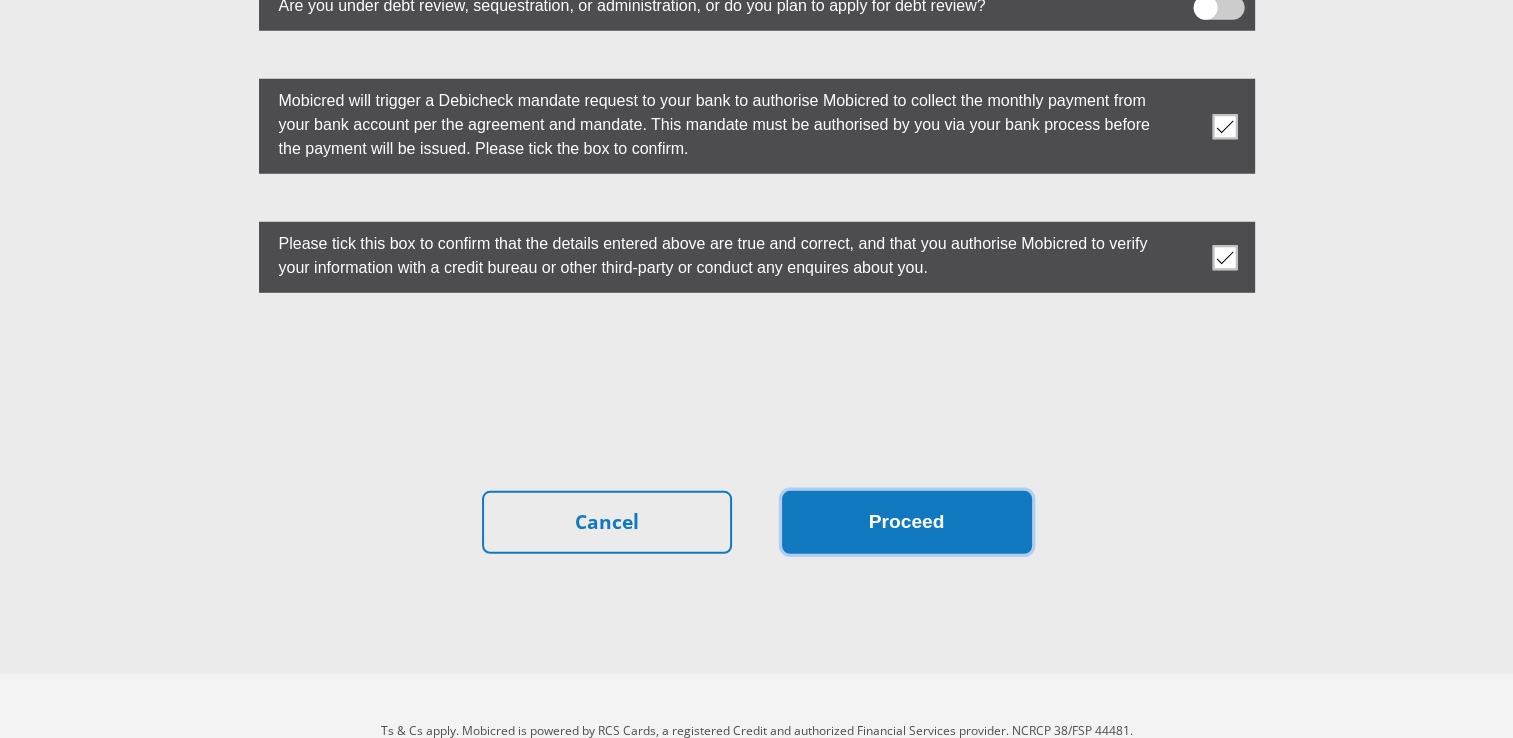 click on "Proceed" at bounding box center [907, 522] 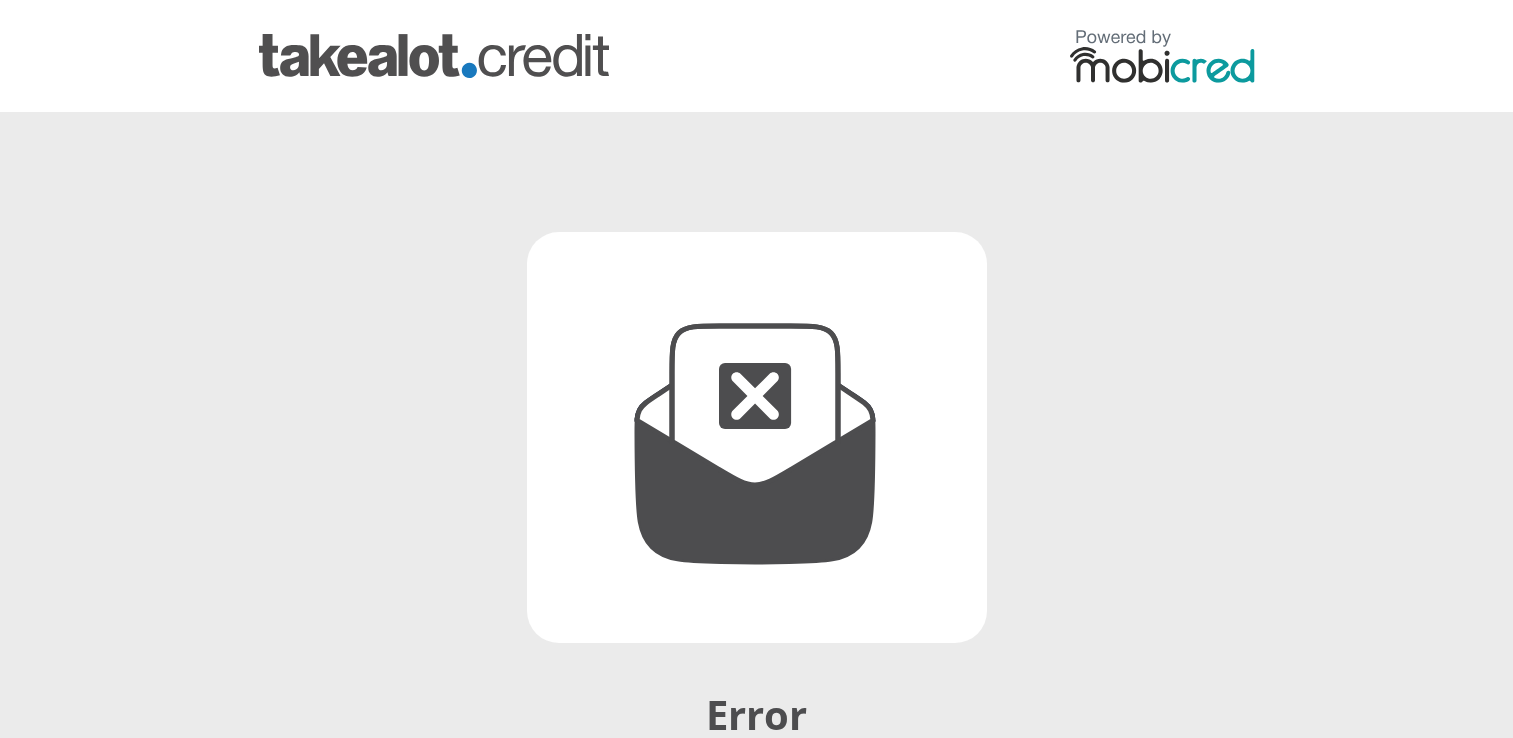 scroll, scrollTop: 0, scrollLeft: 0, axis: both 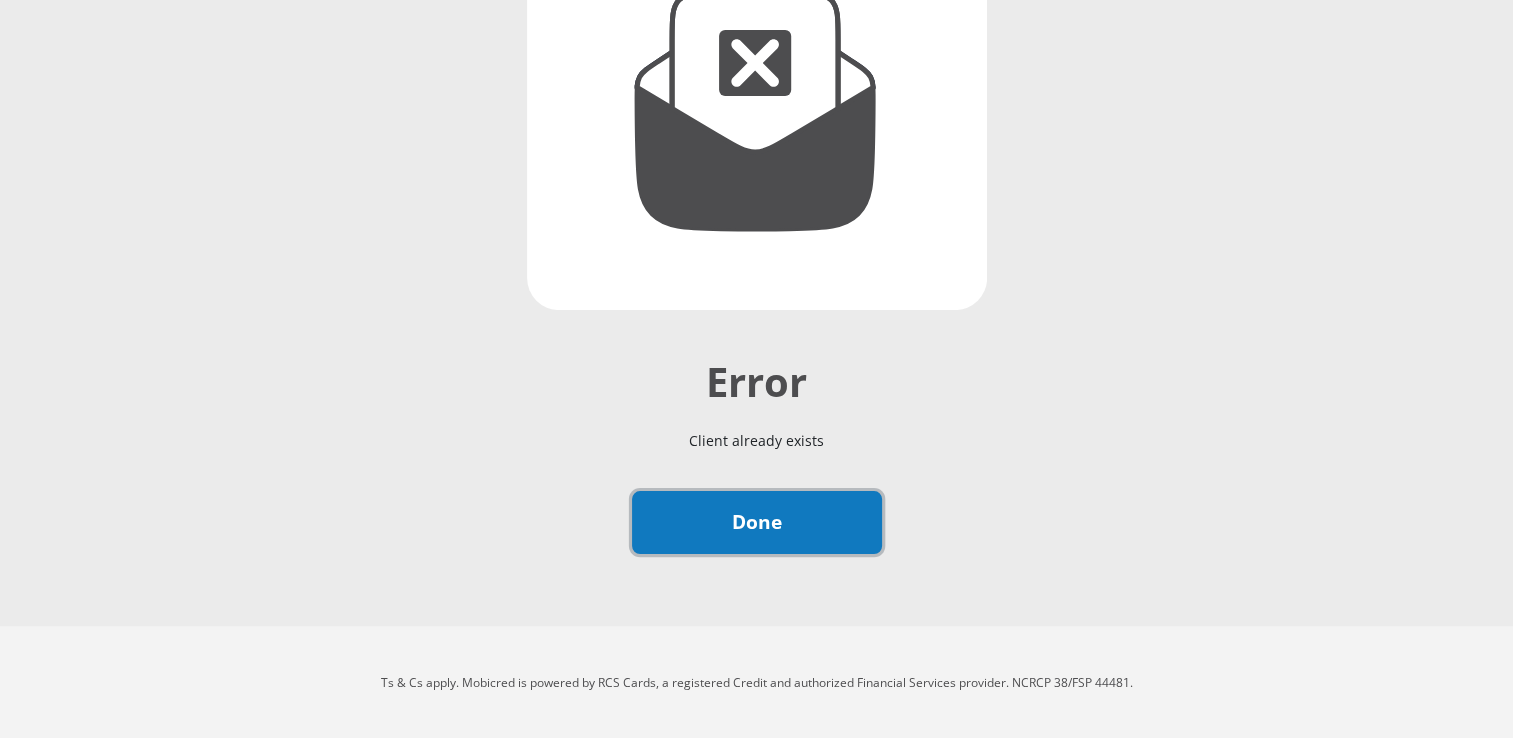 click on "Done" at bounding box center [757, 522] 